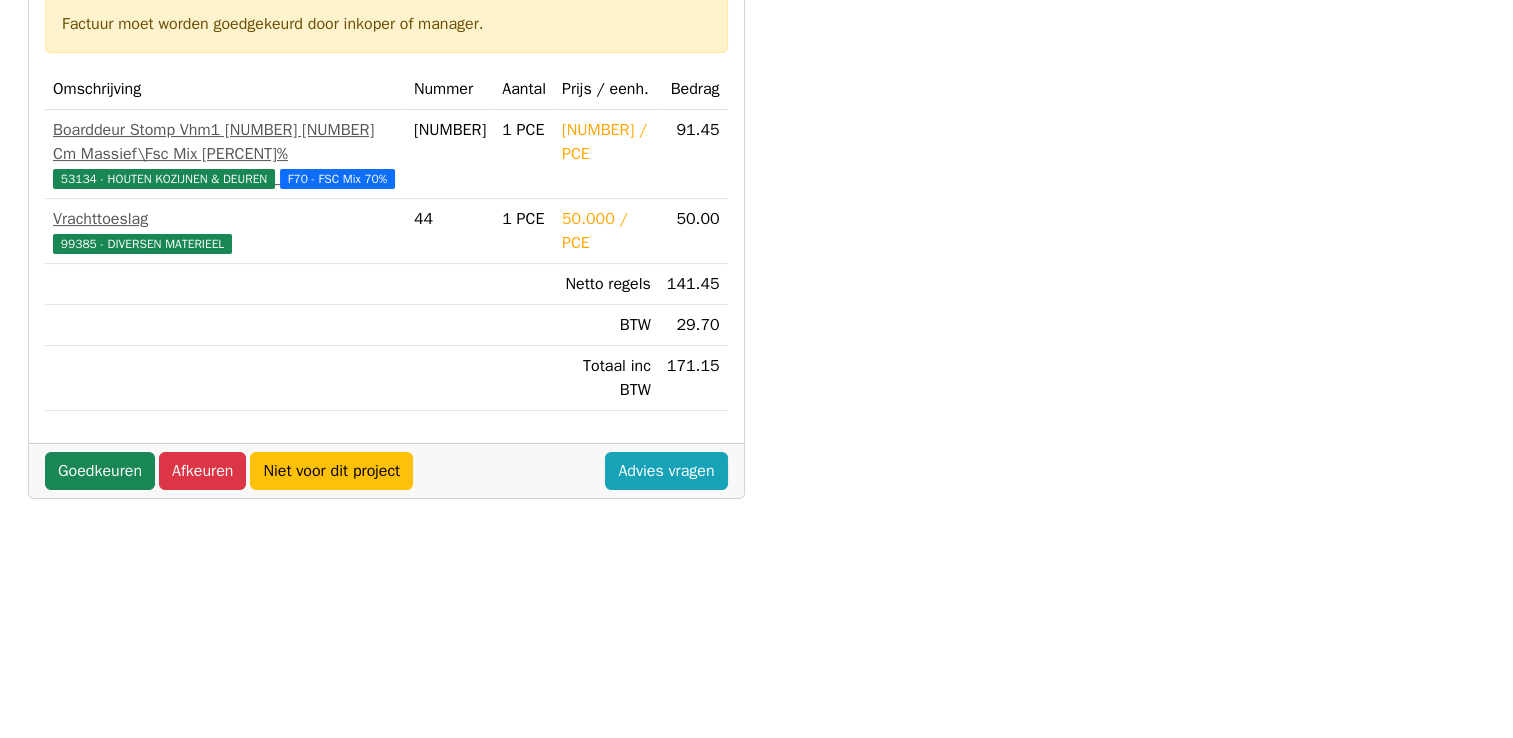 scroll, scrollTop: 400, scrollLeft: 0, axis: vertical 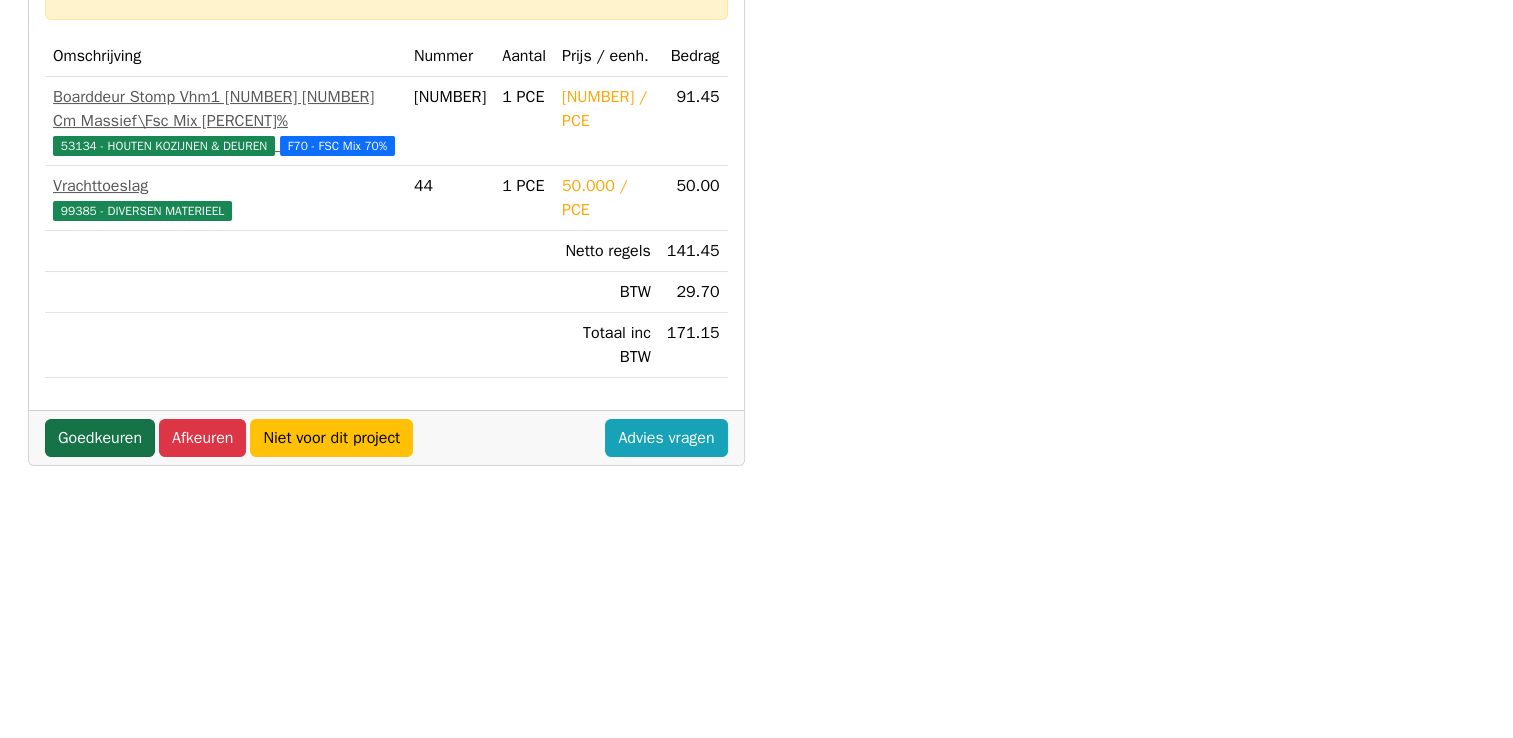 click on "Goedkeuren" at bounding box center [100, 438] 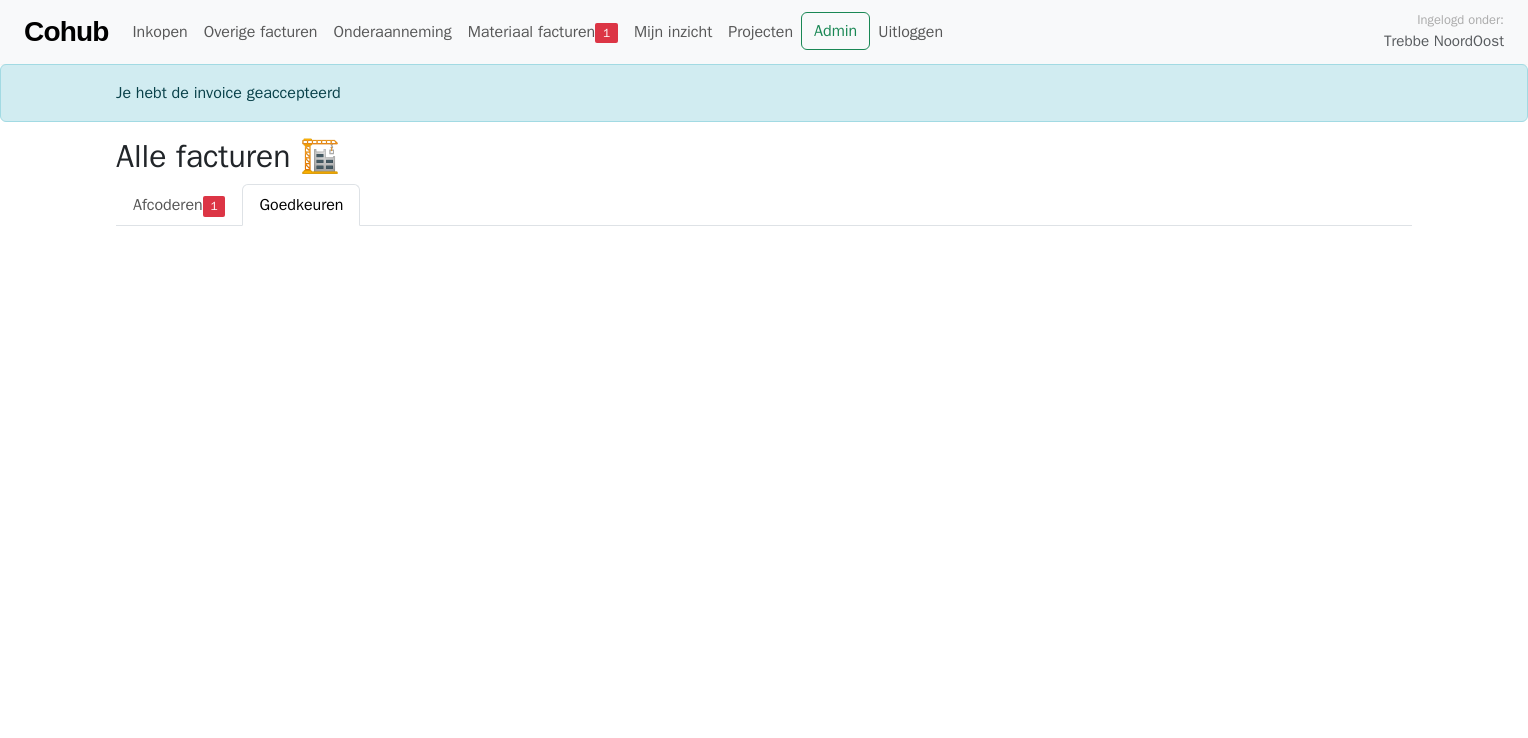 scroll, scrollTop: 0, scrollLeft: 0, axis: both 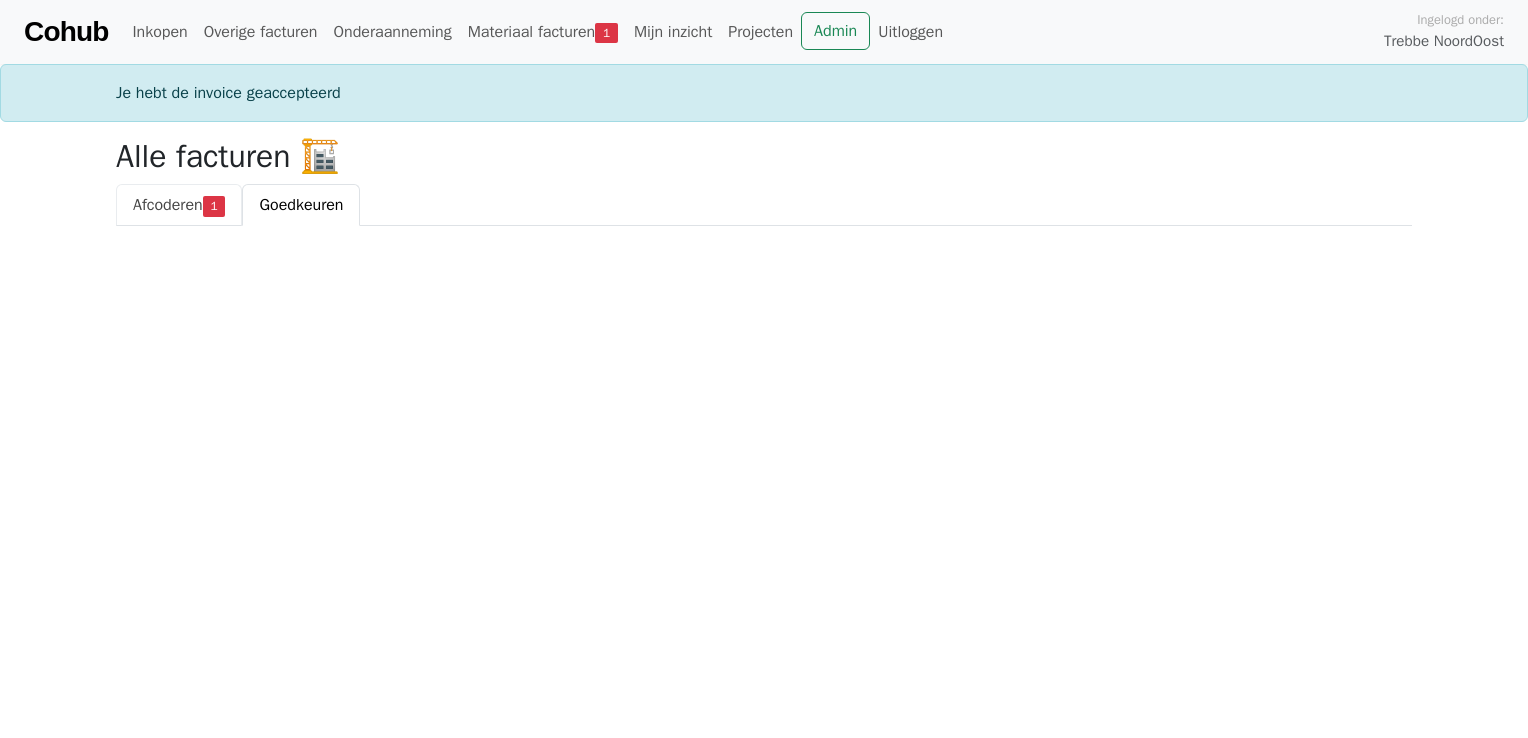 click on "Afcoderen" at bounding box center (168, 205) 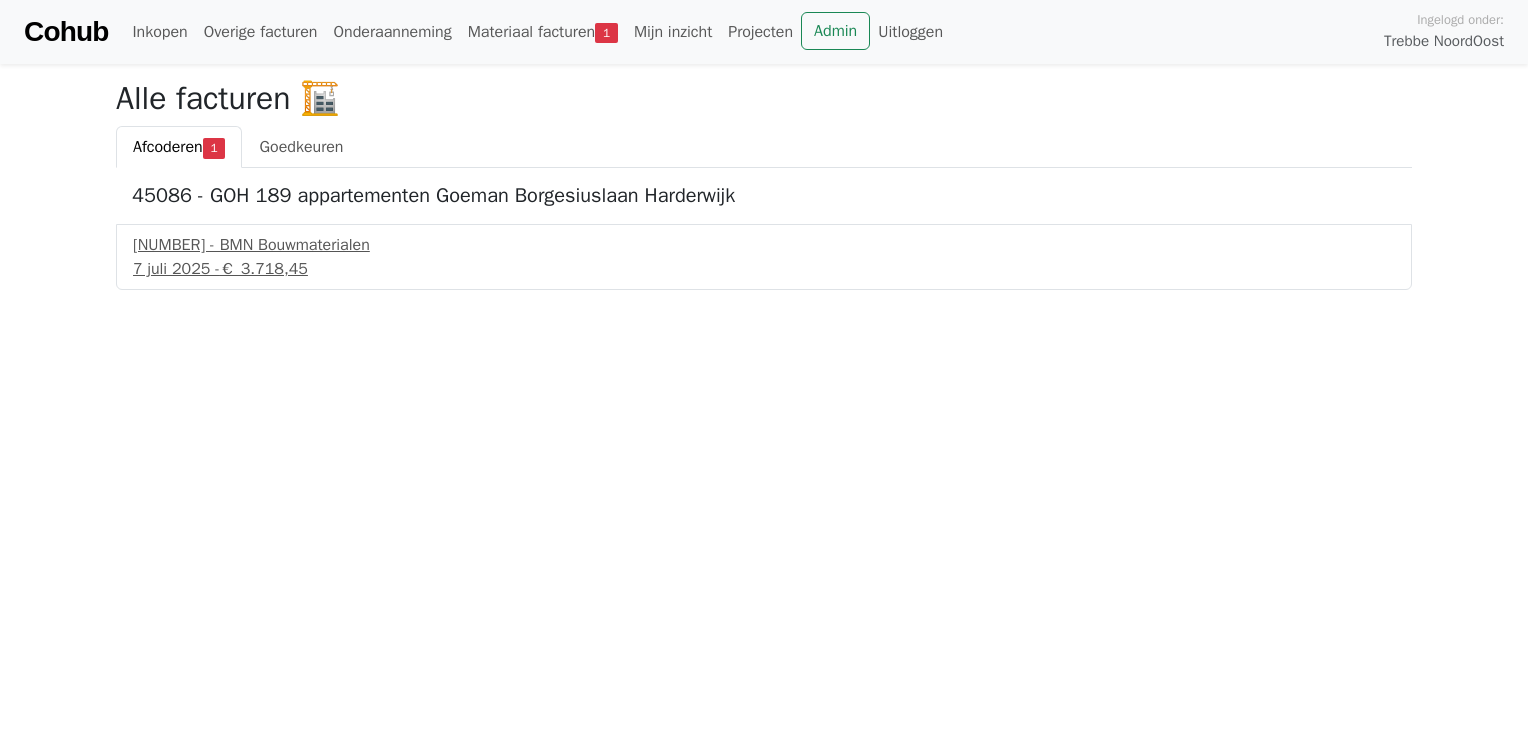 scroll, scrollTop: 0, scrollLeft: 0, axis: both 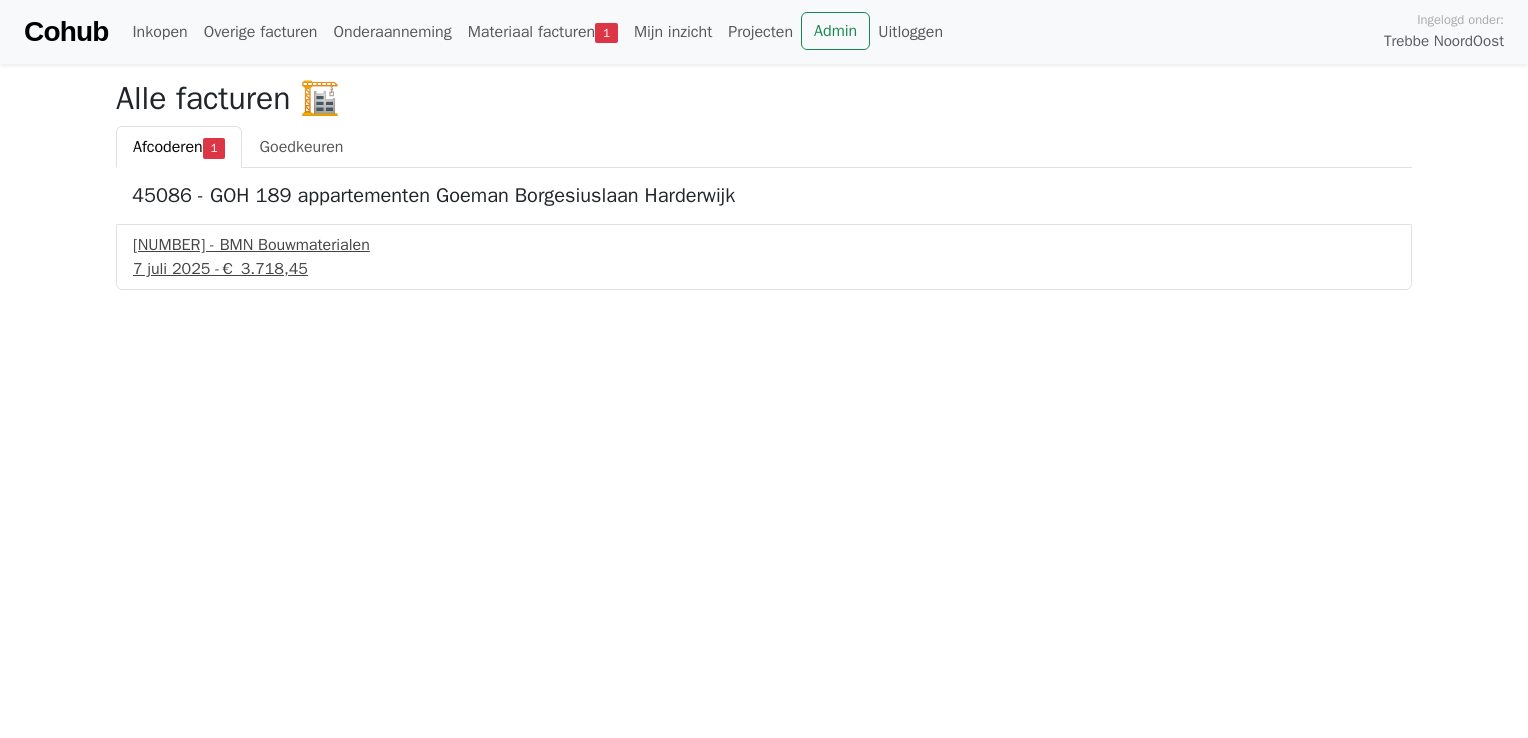 click on "€ 3.718,45" at bounding box center [264, 269] 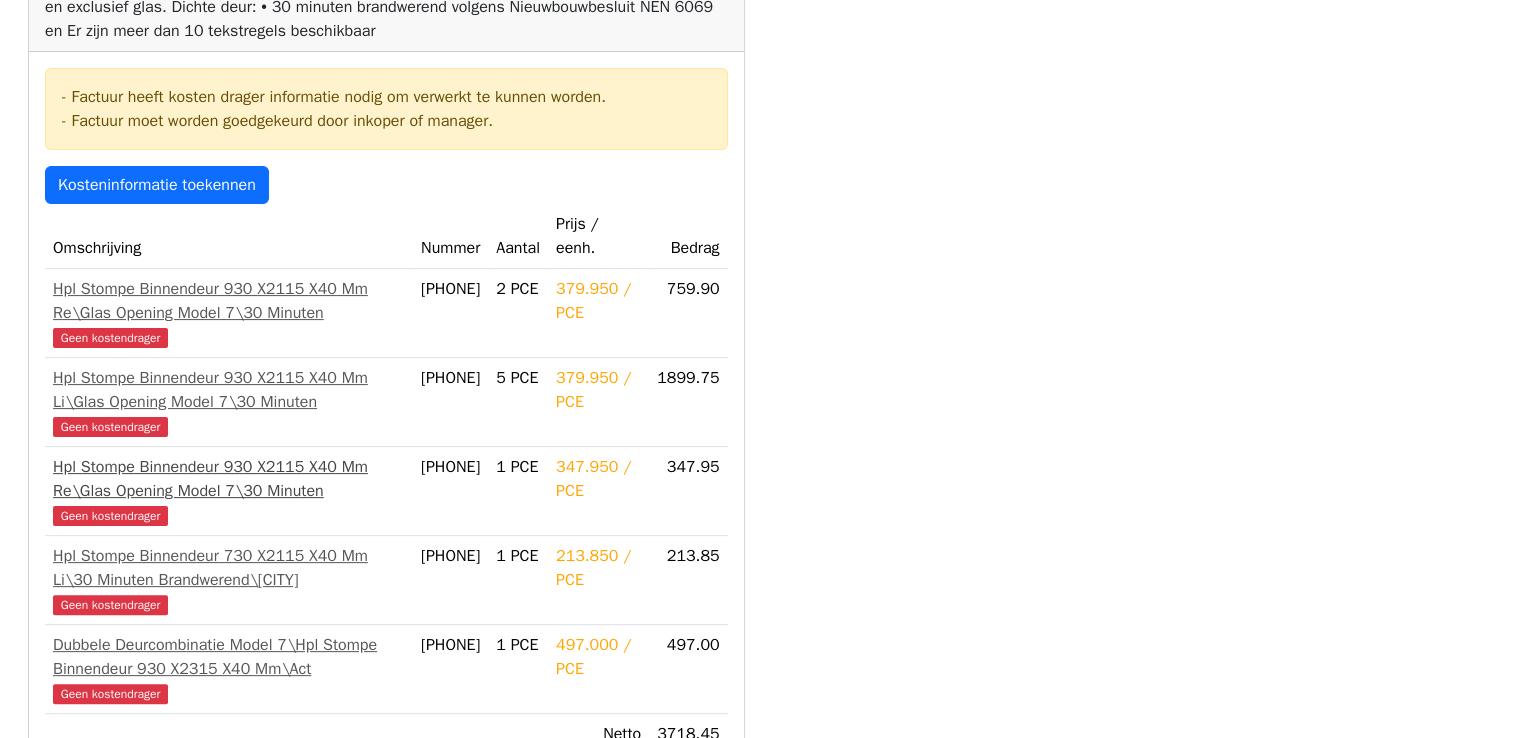 scroll, scrollTop: 500, scrollLeft: 0, axis: vertical 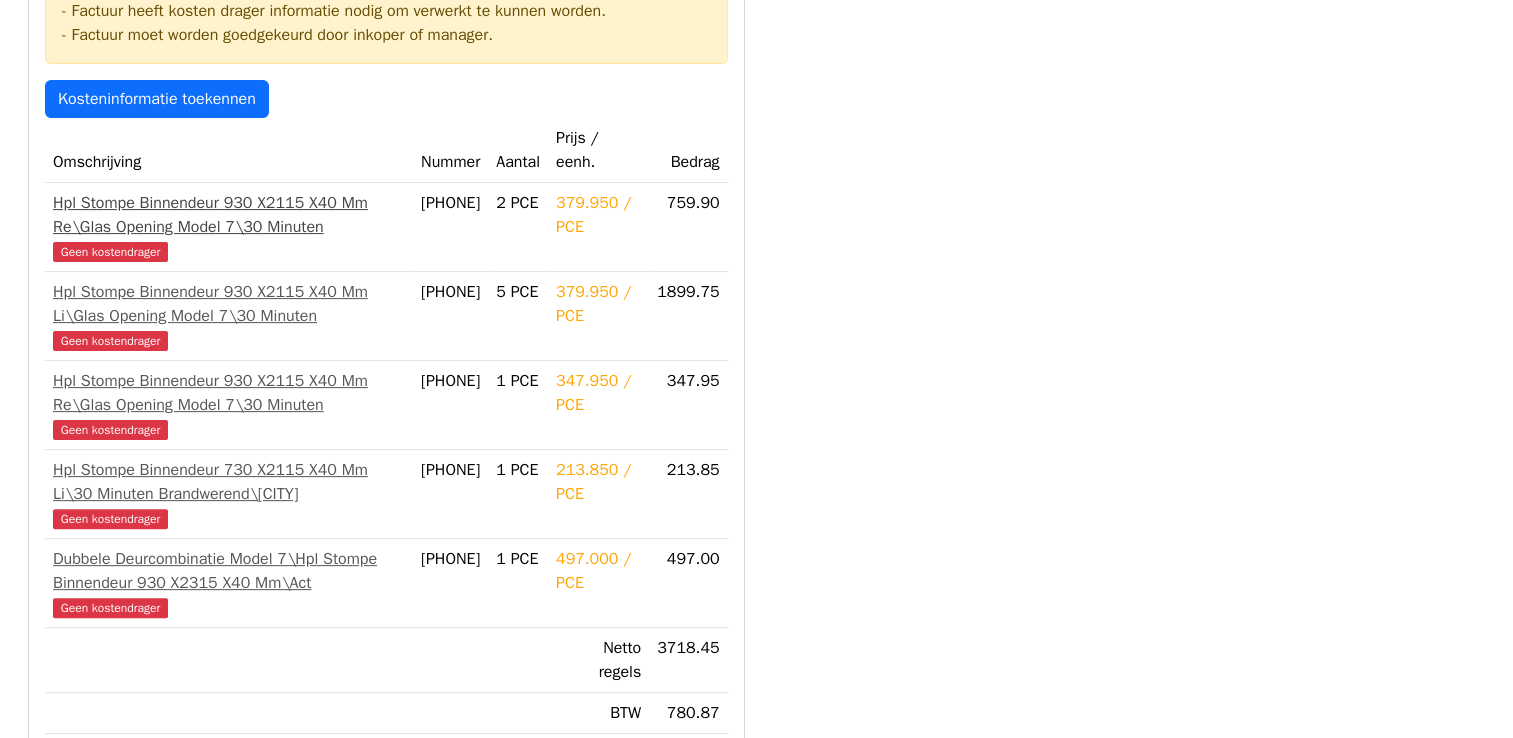 click on "Hpl Stompe Binnendeur 930 X2115 X40 Mm Re\Glas Opening Model 7\30 Minuten" at bounding box center (229, 215) 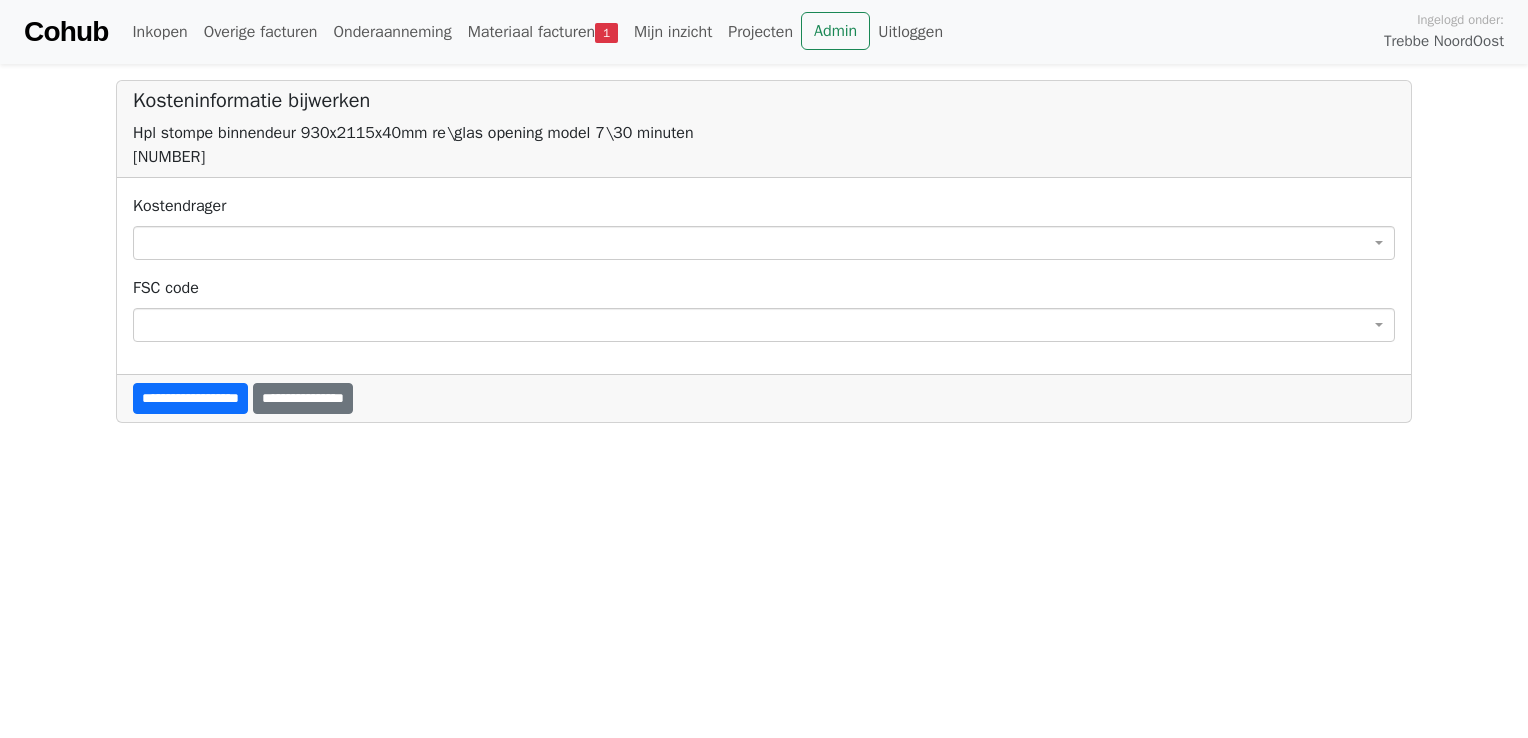 scroll, scrollTop: 0, scrollLeft: 0, axis: both 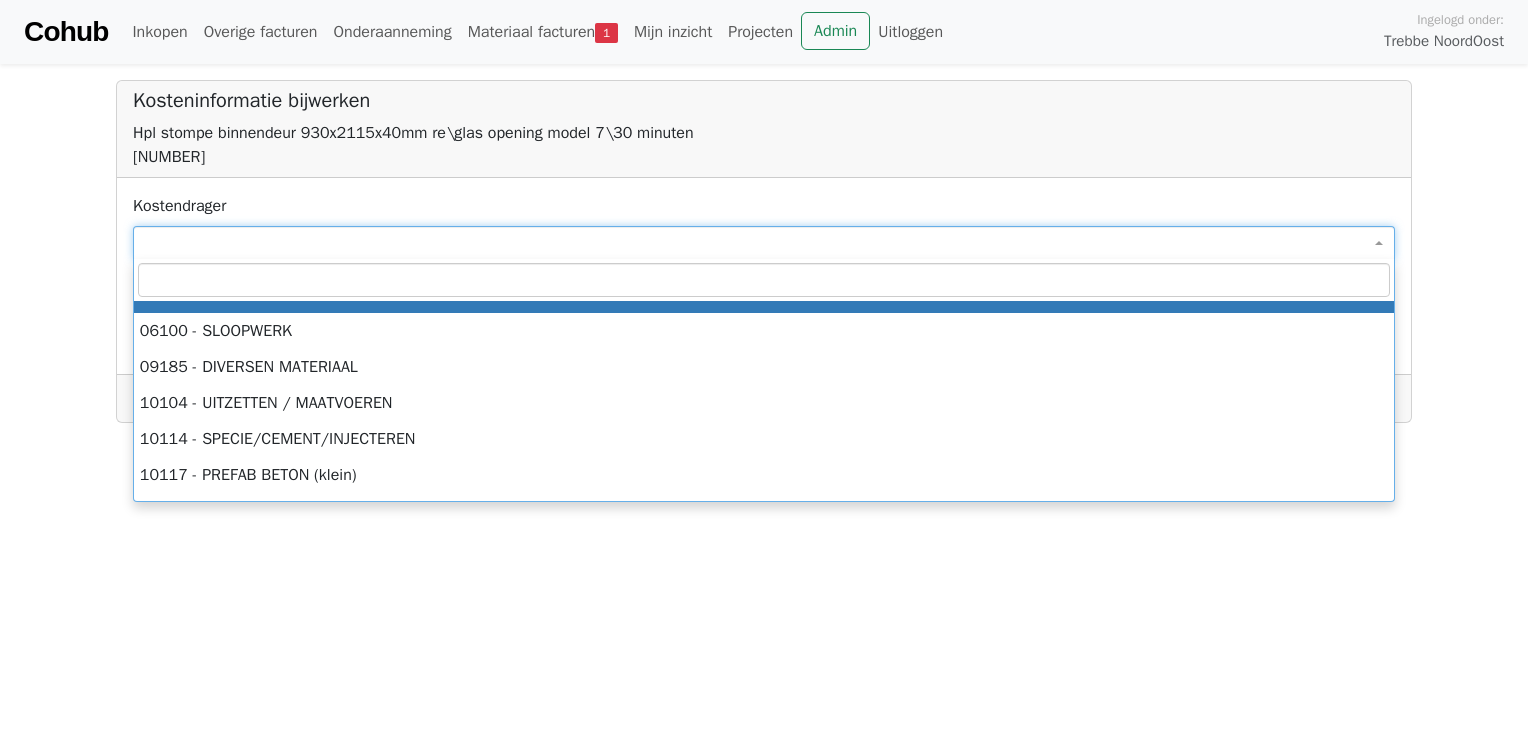 click at bounding box center (764, 243) 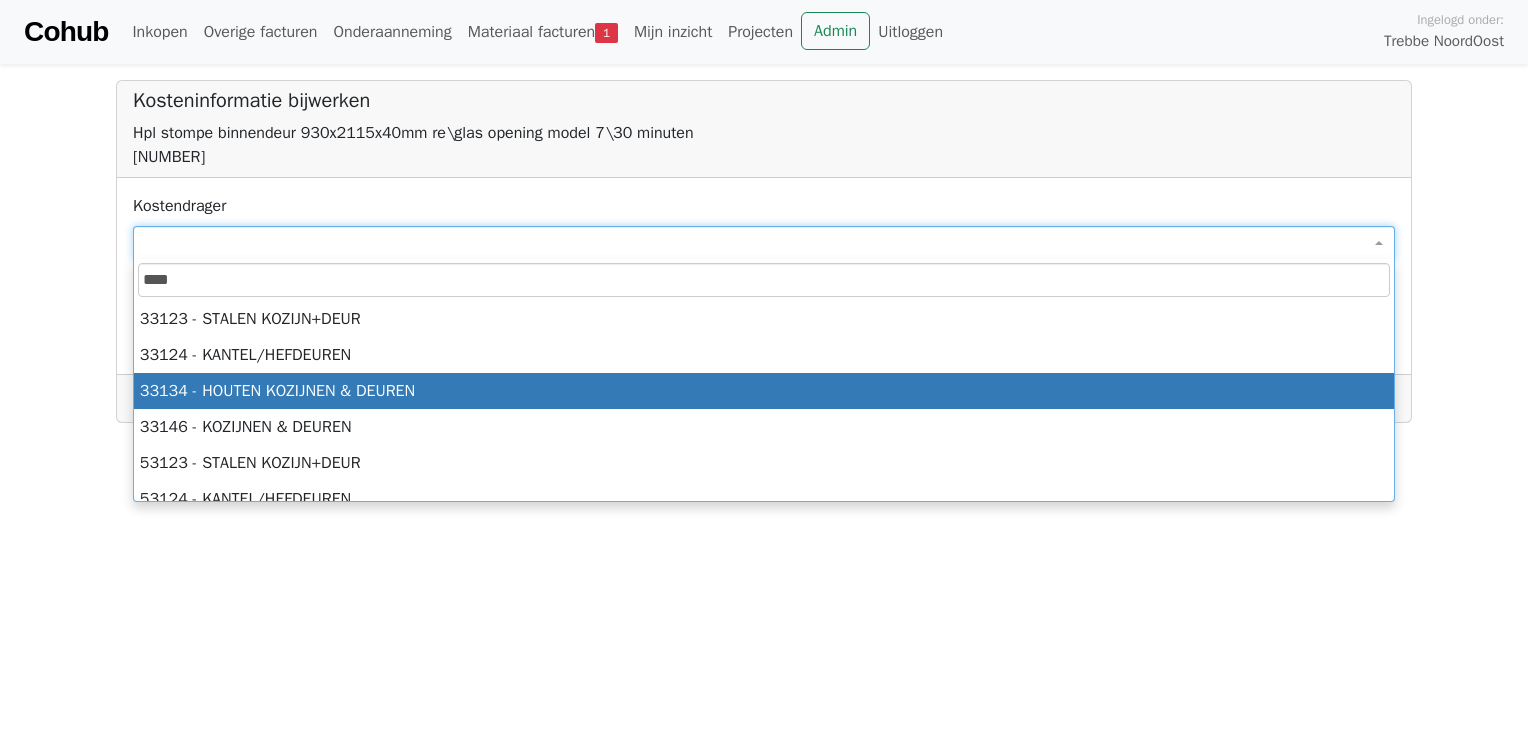 type on "****" 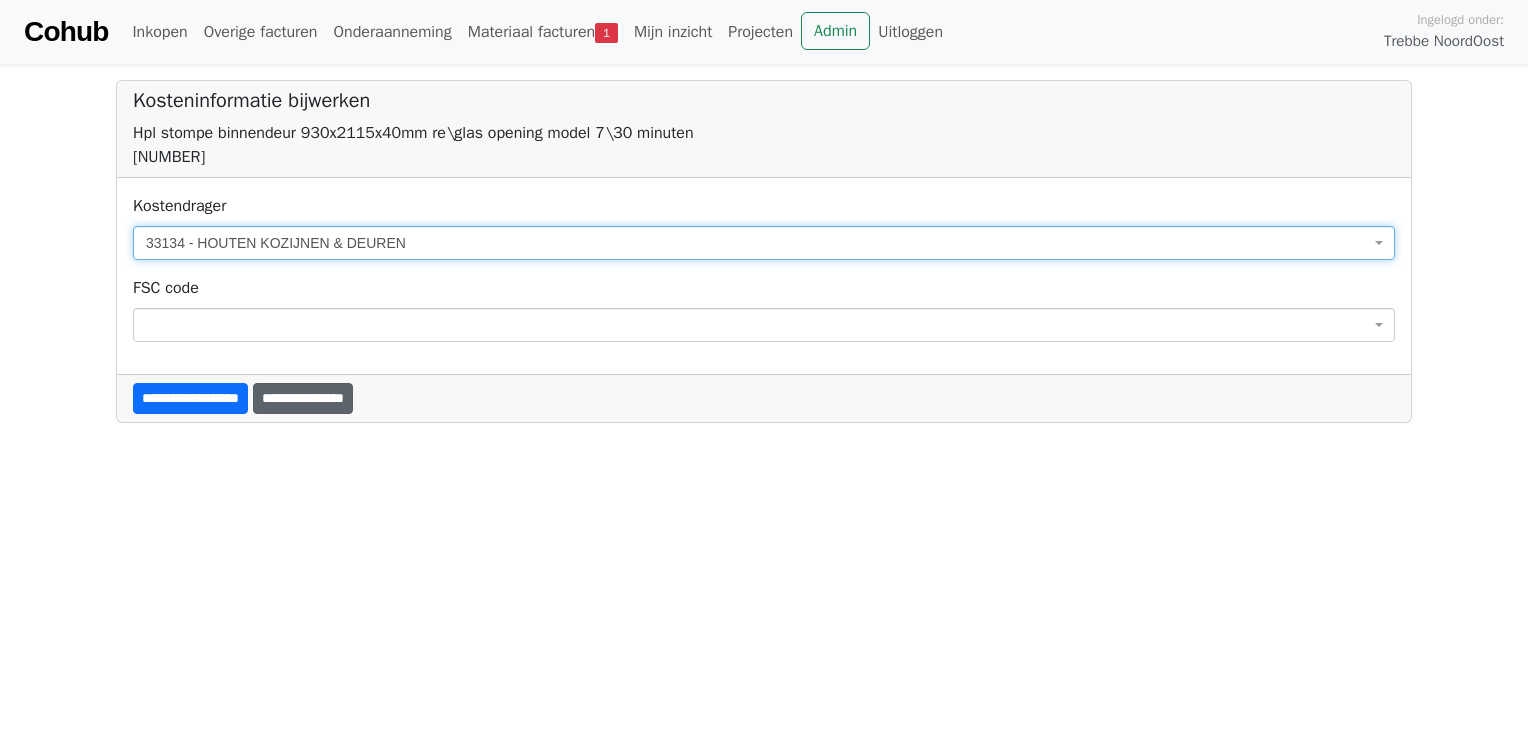 click on "**********" at bounding box center [303, 398] 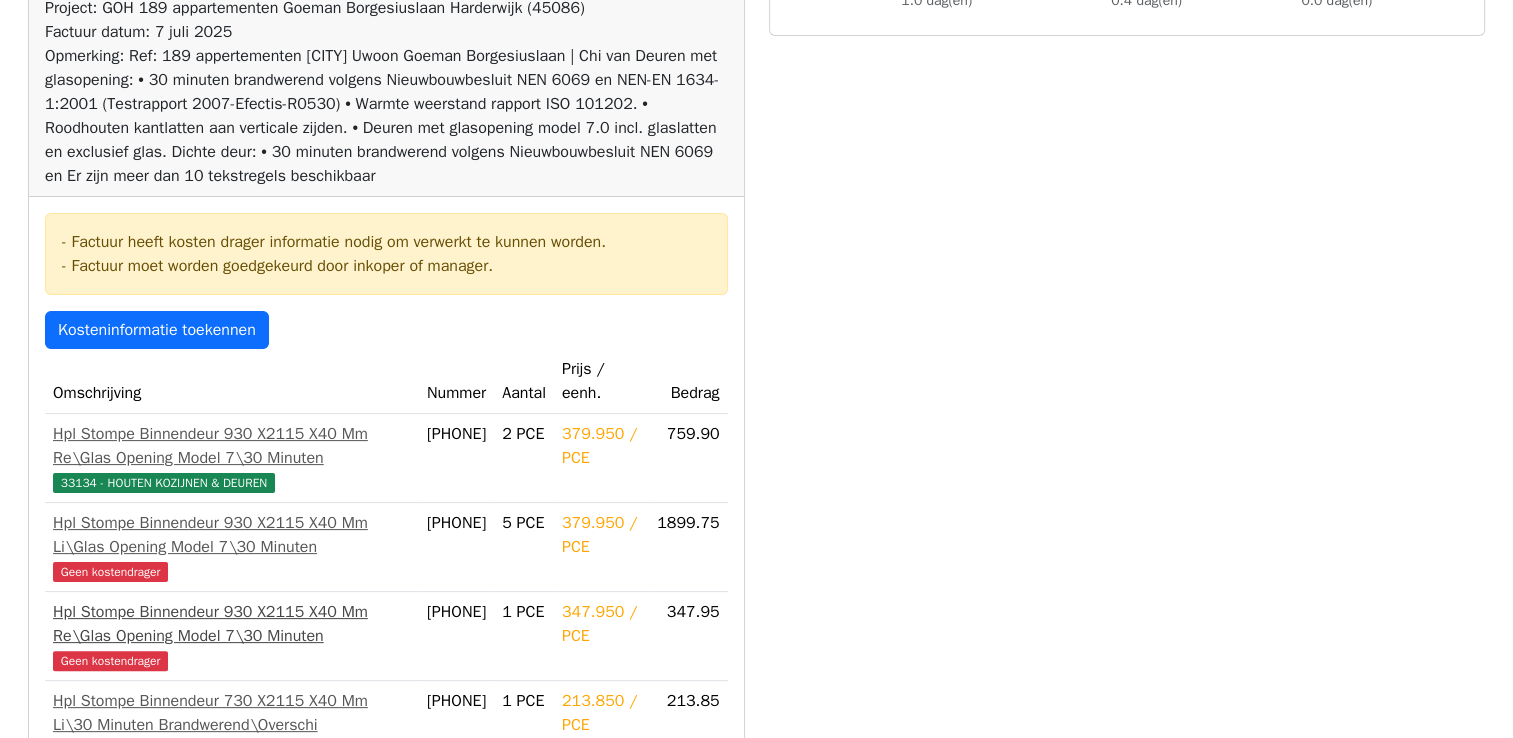 scroll, scrollTop: 400, scrollLeft: 0, axis: vertical 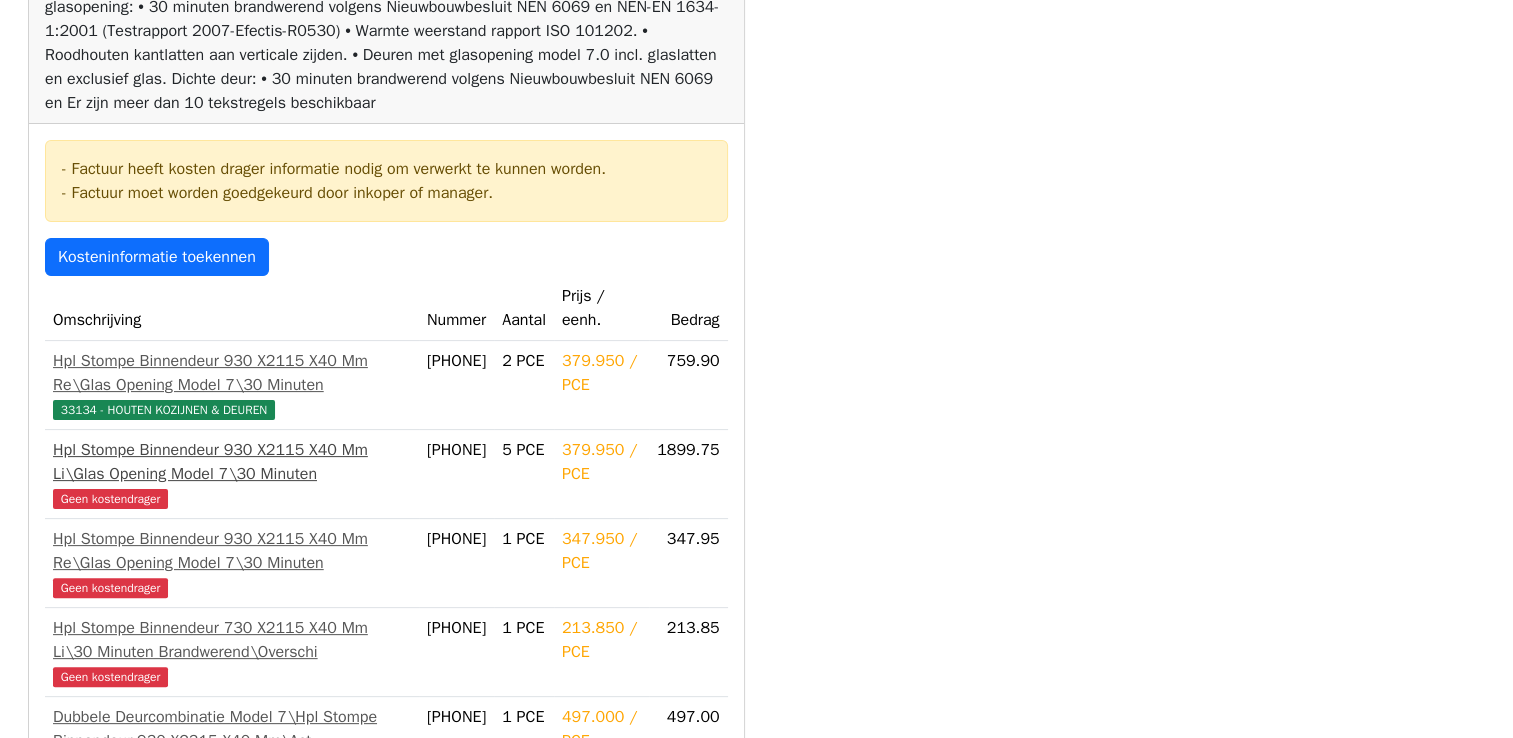 click on "Hpl Stompe Binnendeur 930 X2115 X40 Mm Li\Glas Opening Model 7\30 Minuten" at bounding box center (232, 462) 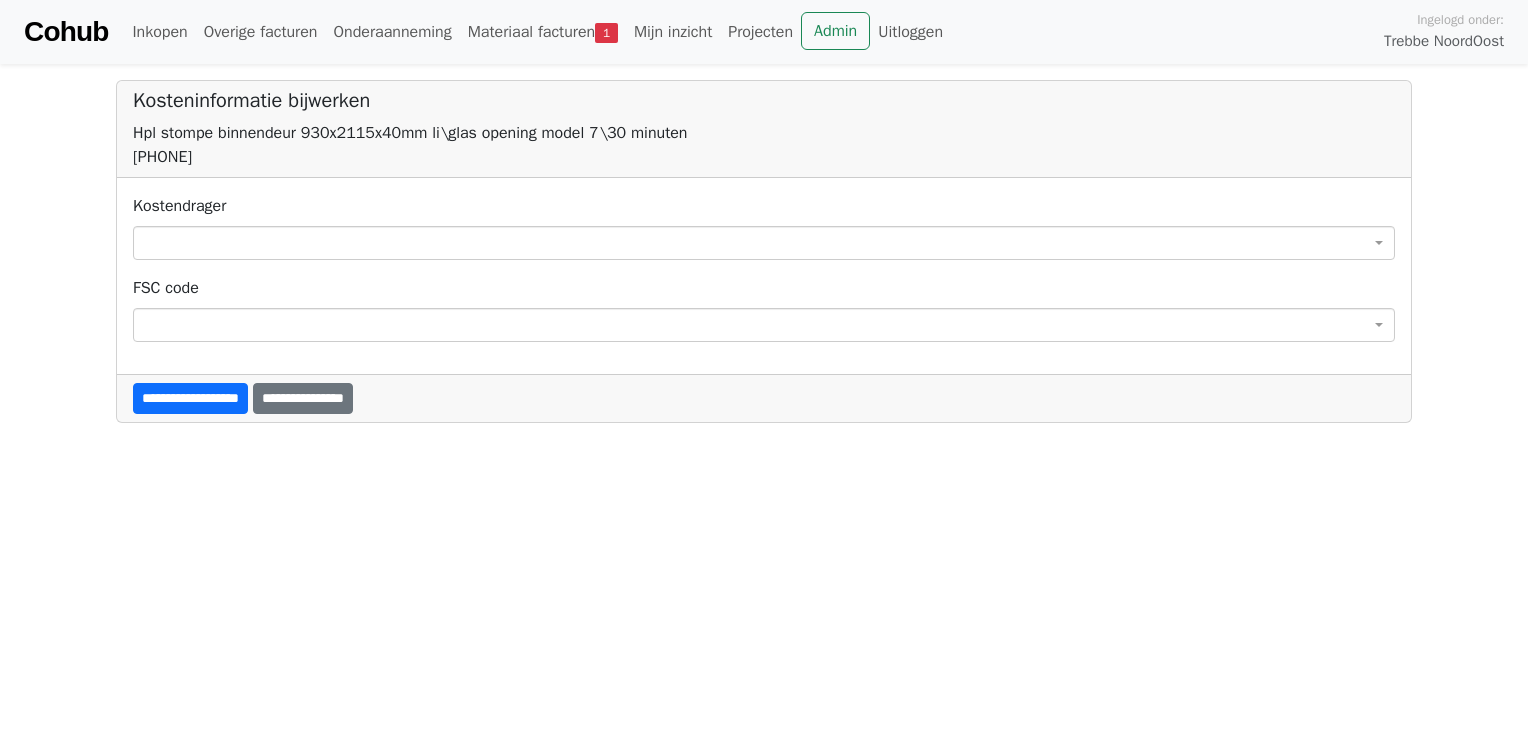 scroll, scrollTop: 0, scrollLeft: 0, axis: both 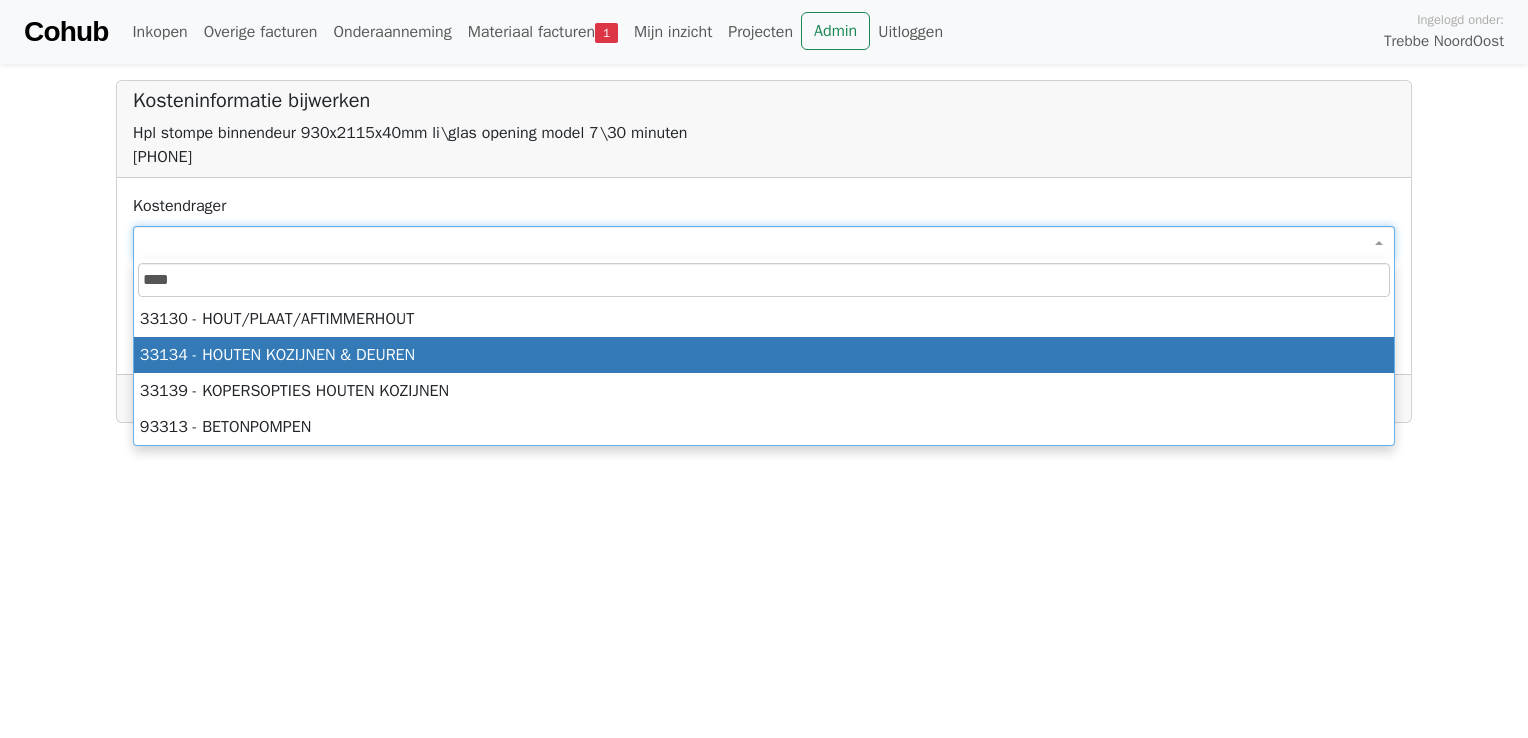 type on "****" 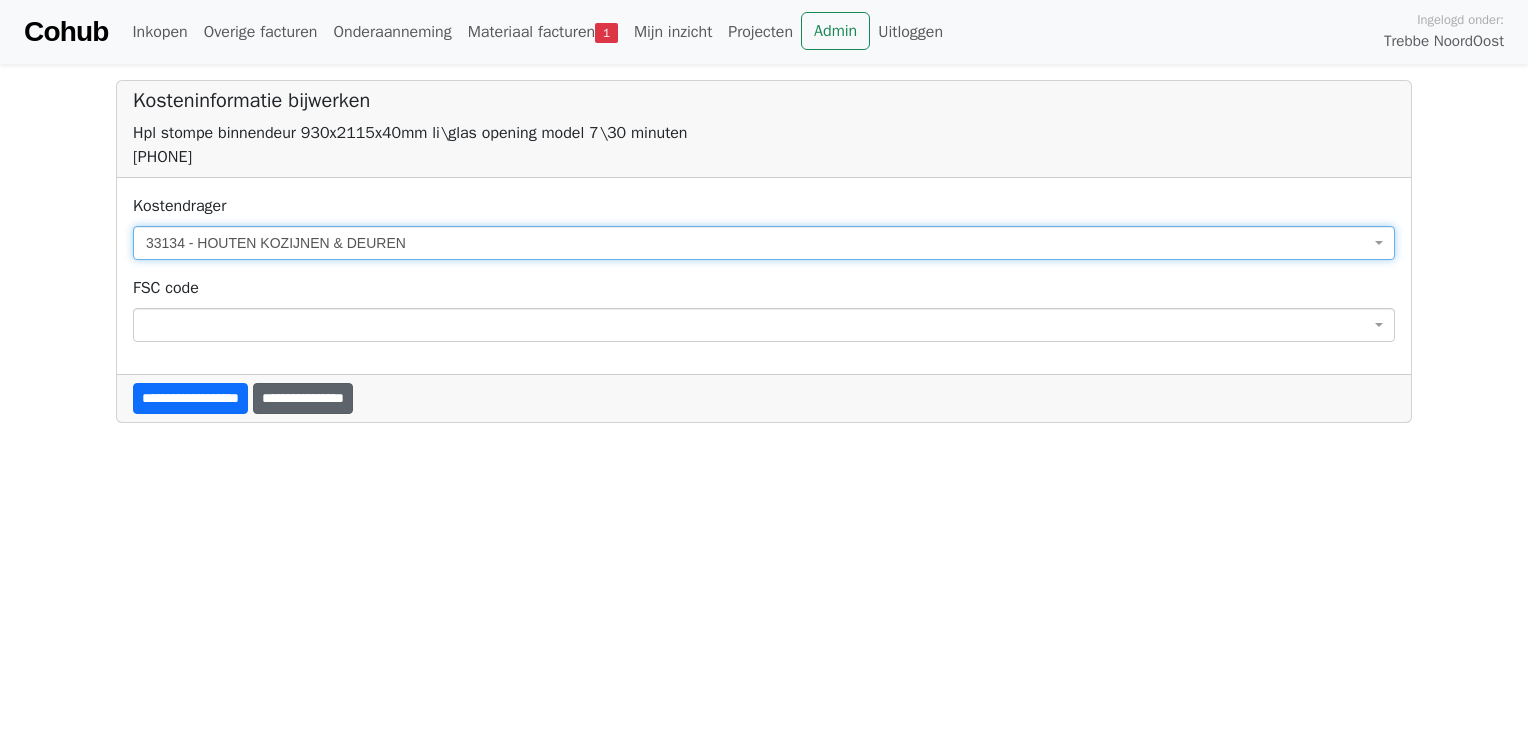 click on "**********" at bounding box center [303, 398] 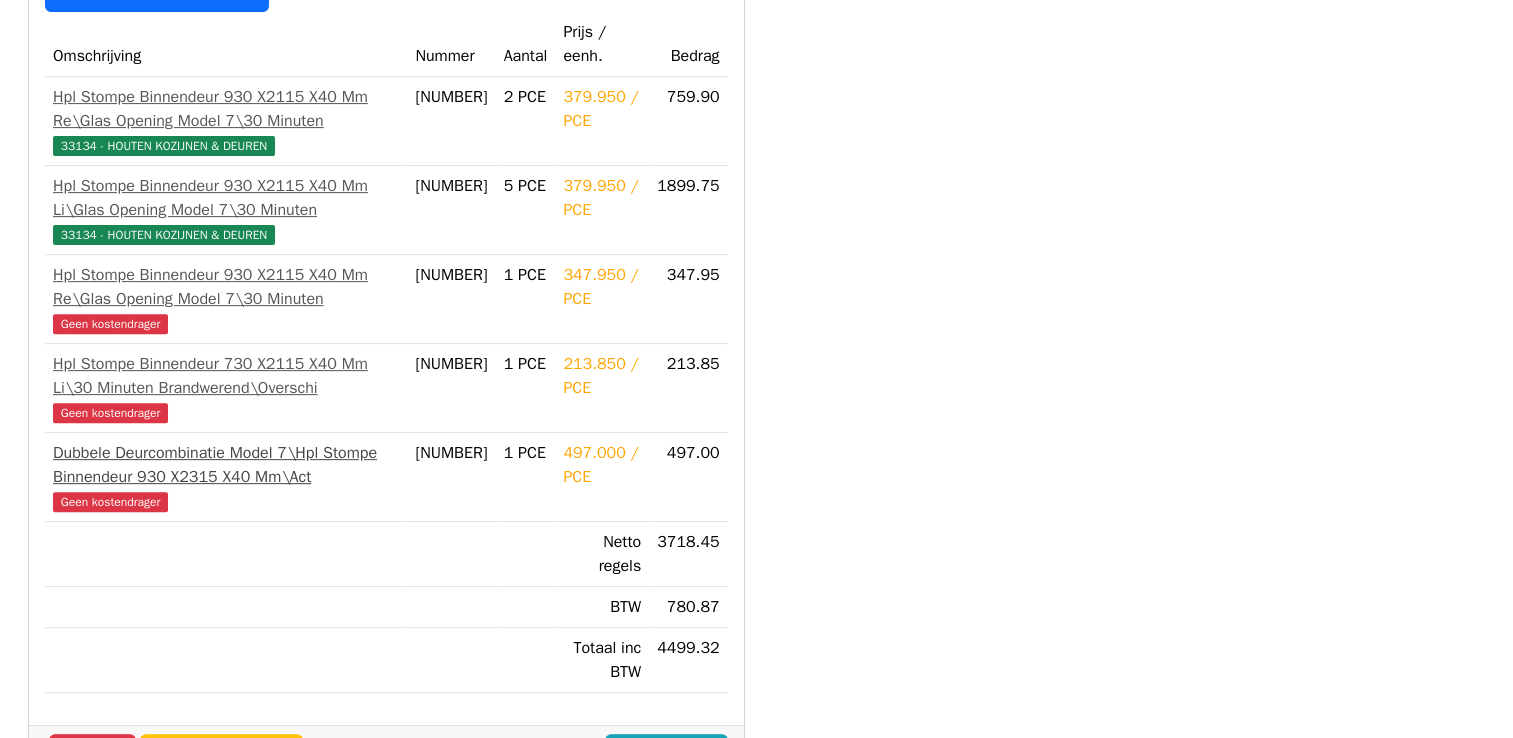 scroll, scrollTop: 700, scrollLeft: 0, axis: vertical 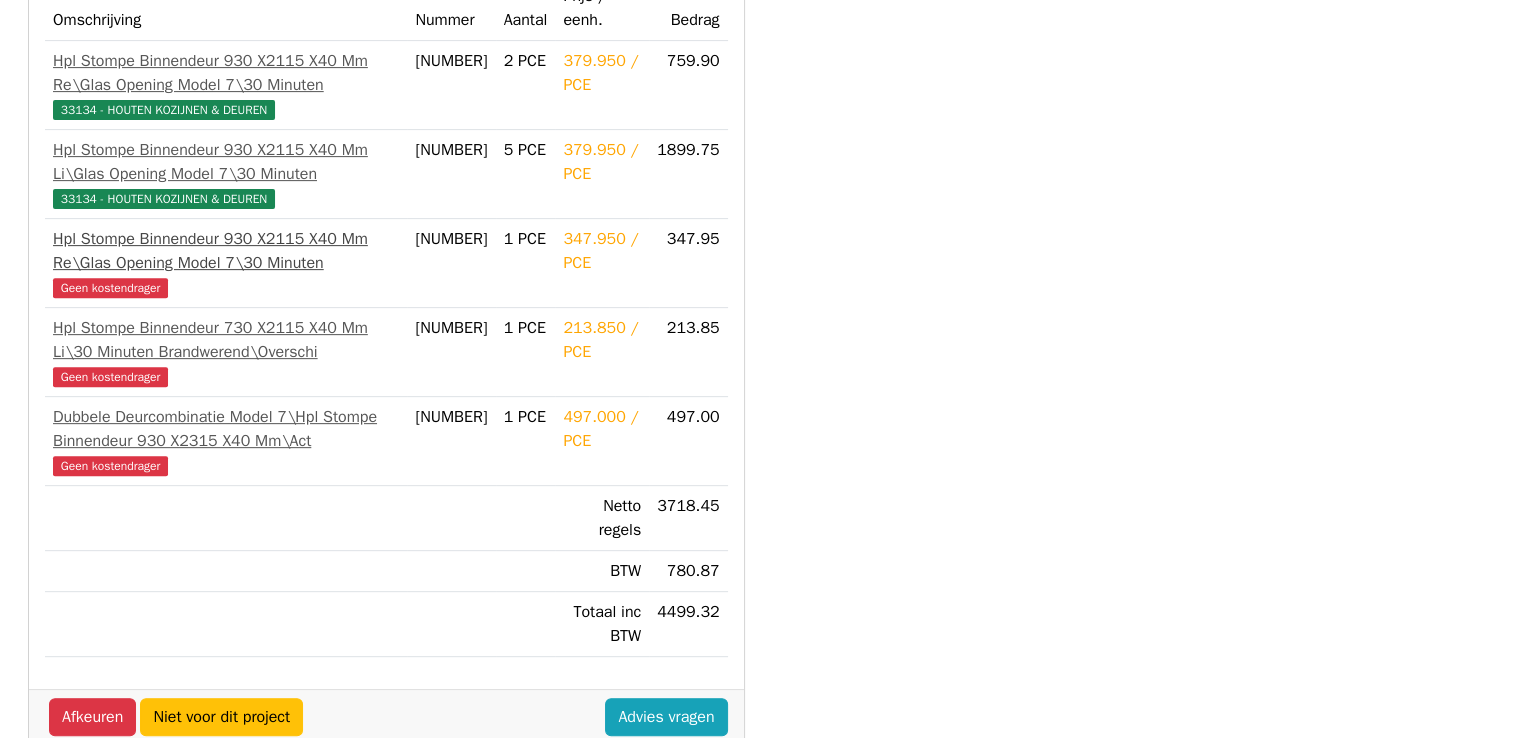 click on "Hpl Stompe Binnendeur 930 X2115 X40 Mm Re\Glas Opening Model 7\30 Minuten" at bounding box center [226, 251] 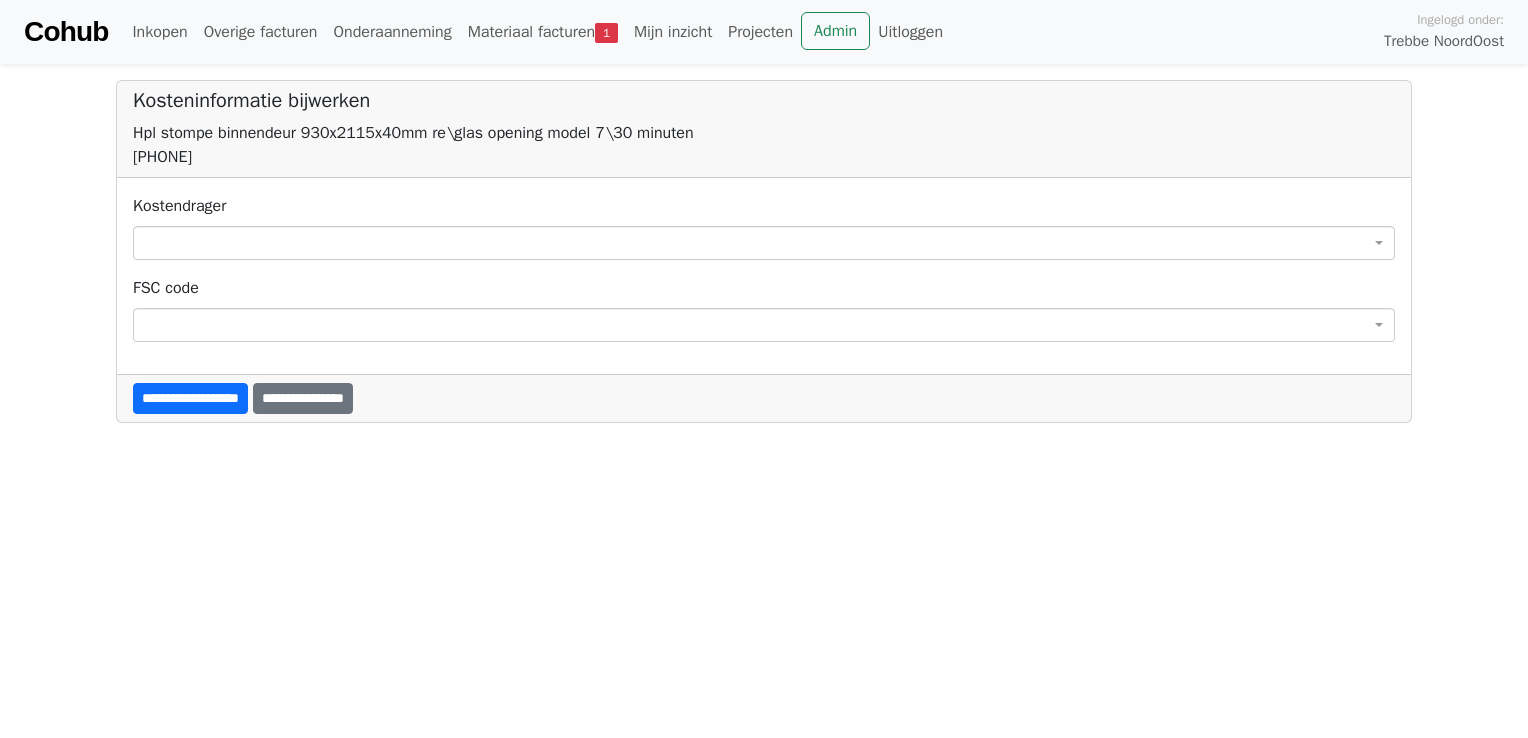 scroll, scrollTop: 0, scrollLeft: 0, axis: both 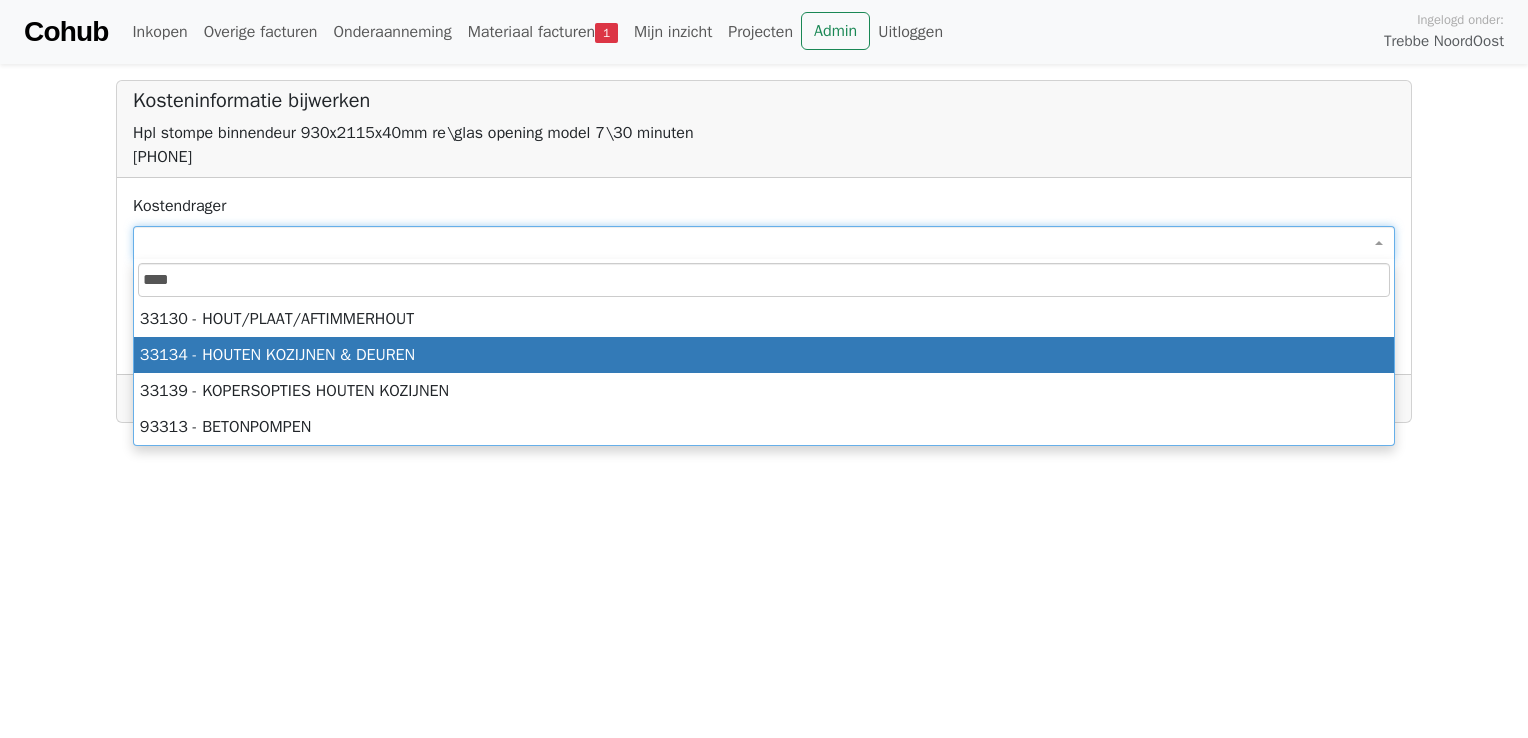 type on "****" 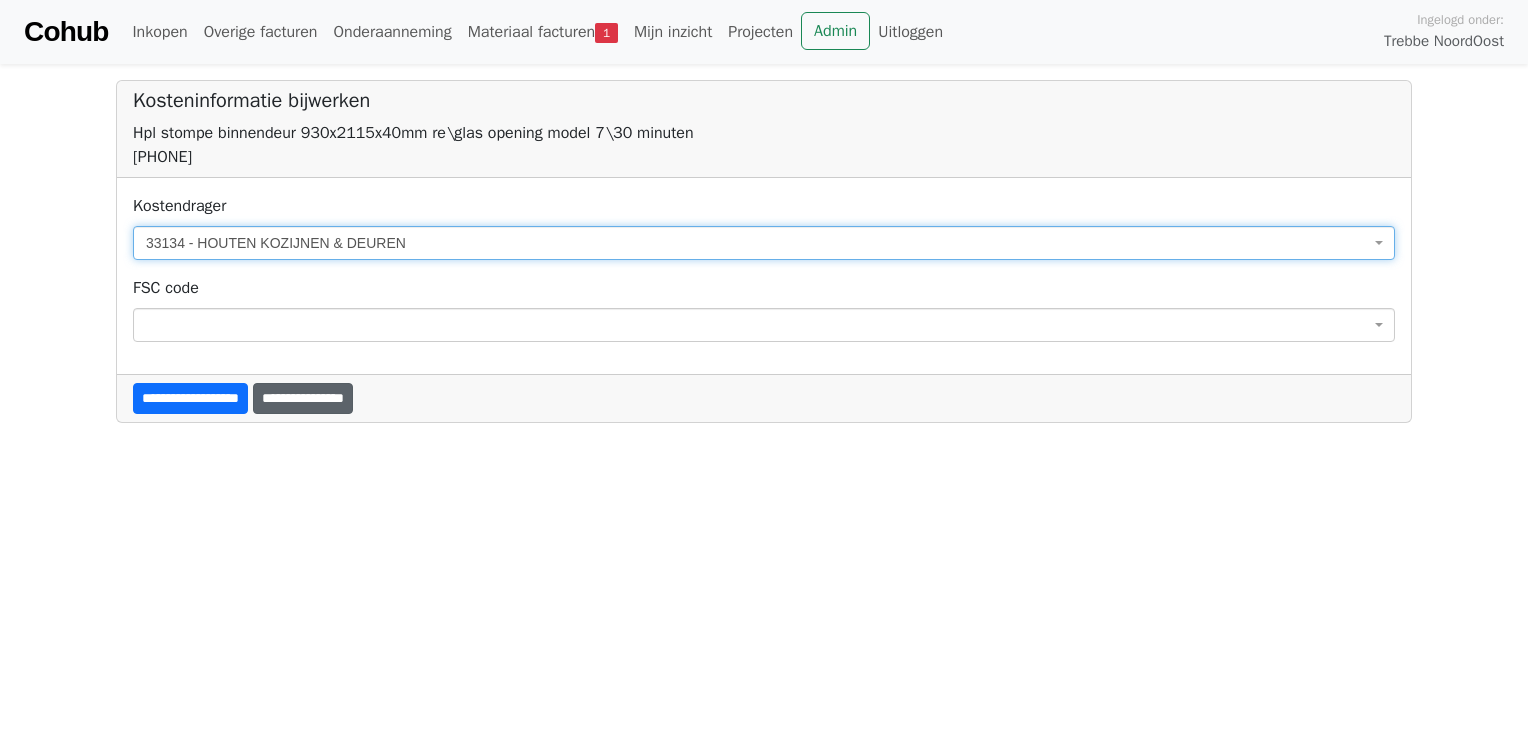 click on "**********" at bounding box center [303, 398] 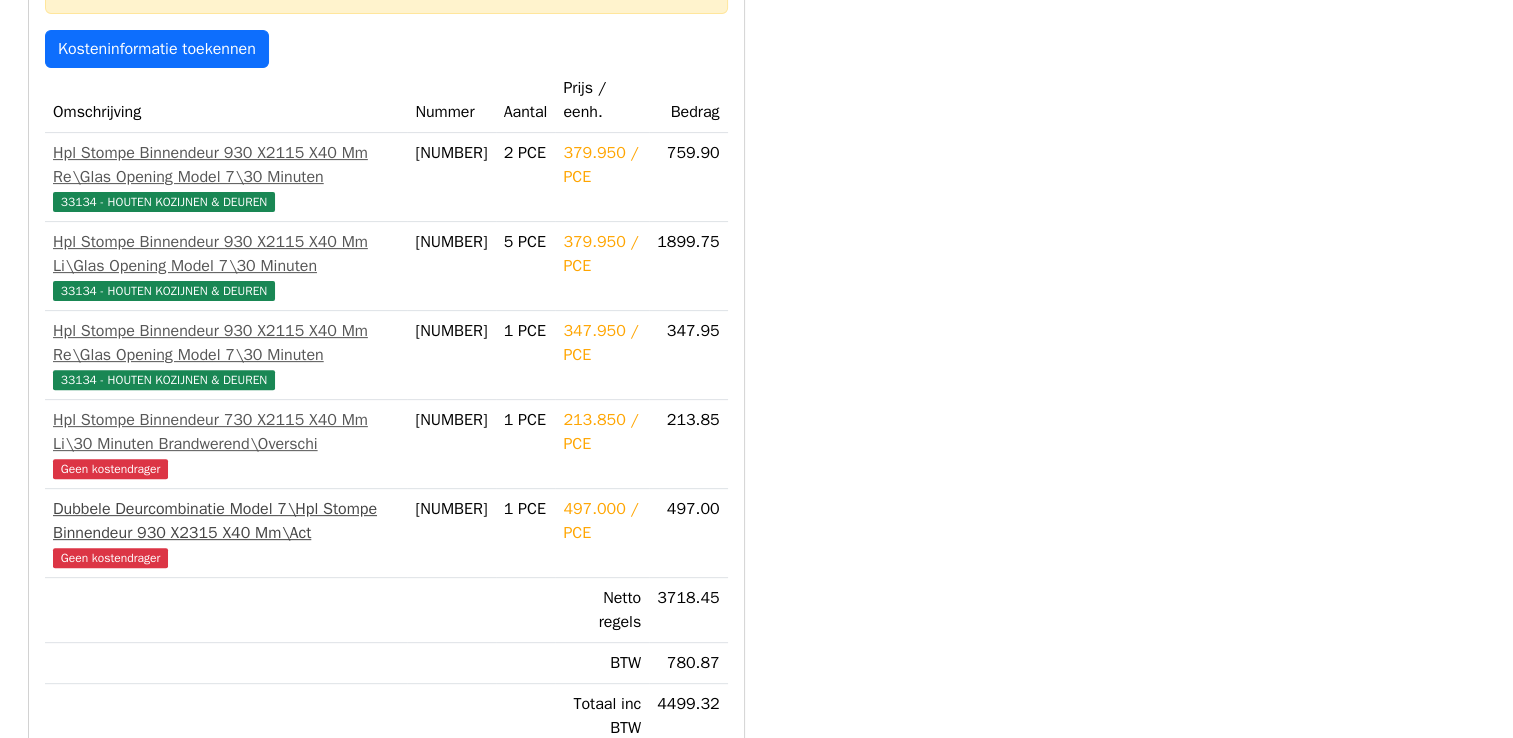 scroll, scrollTop: 700, scrollLeft: 0, axis: vertical 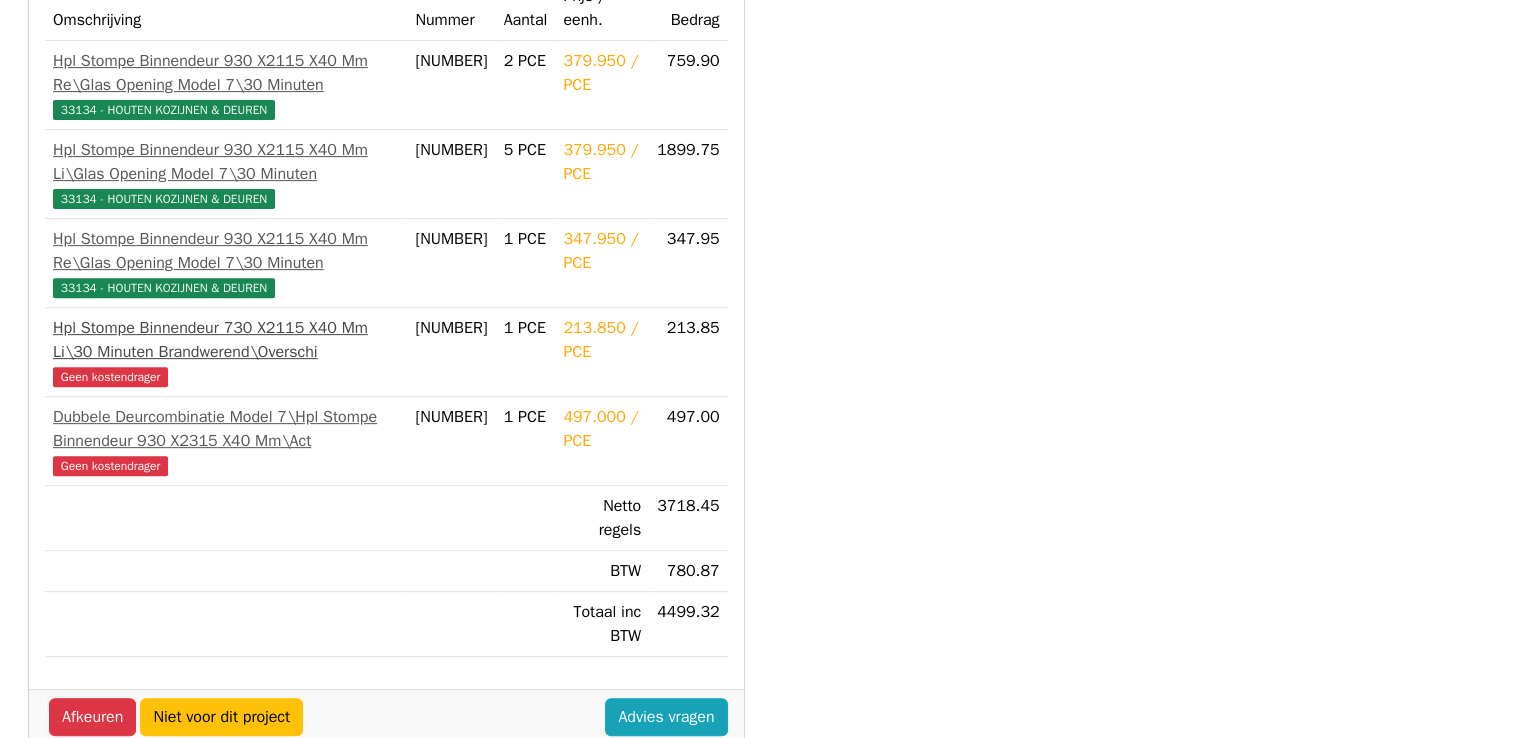 click on "Hpl Stompe Binnendeur 730 X2115 X40 Mm Li\30 Minuten Brandwerend\Overschi" at bounding box center [226, 340] 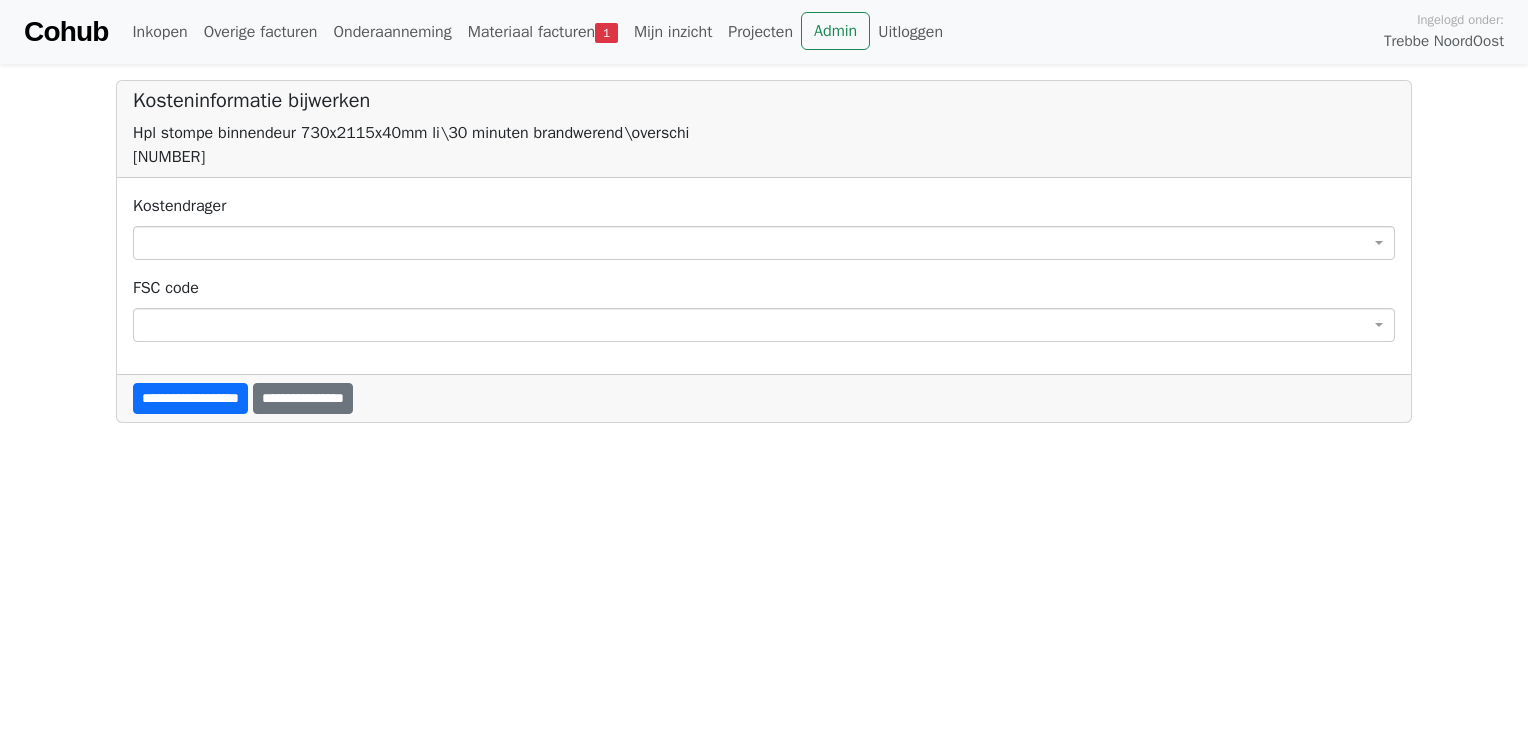 scroll, scrollTop: 0, scrollLeft: 0, axis: both 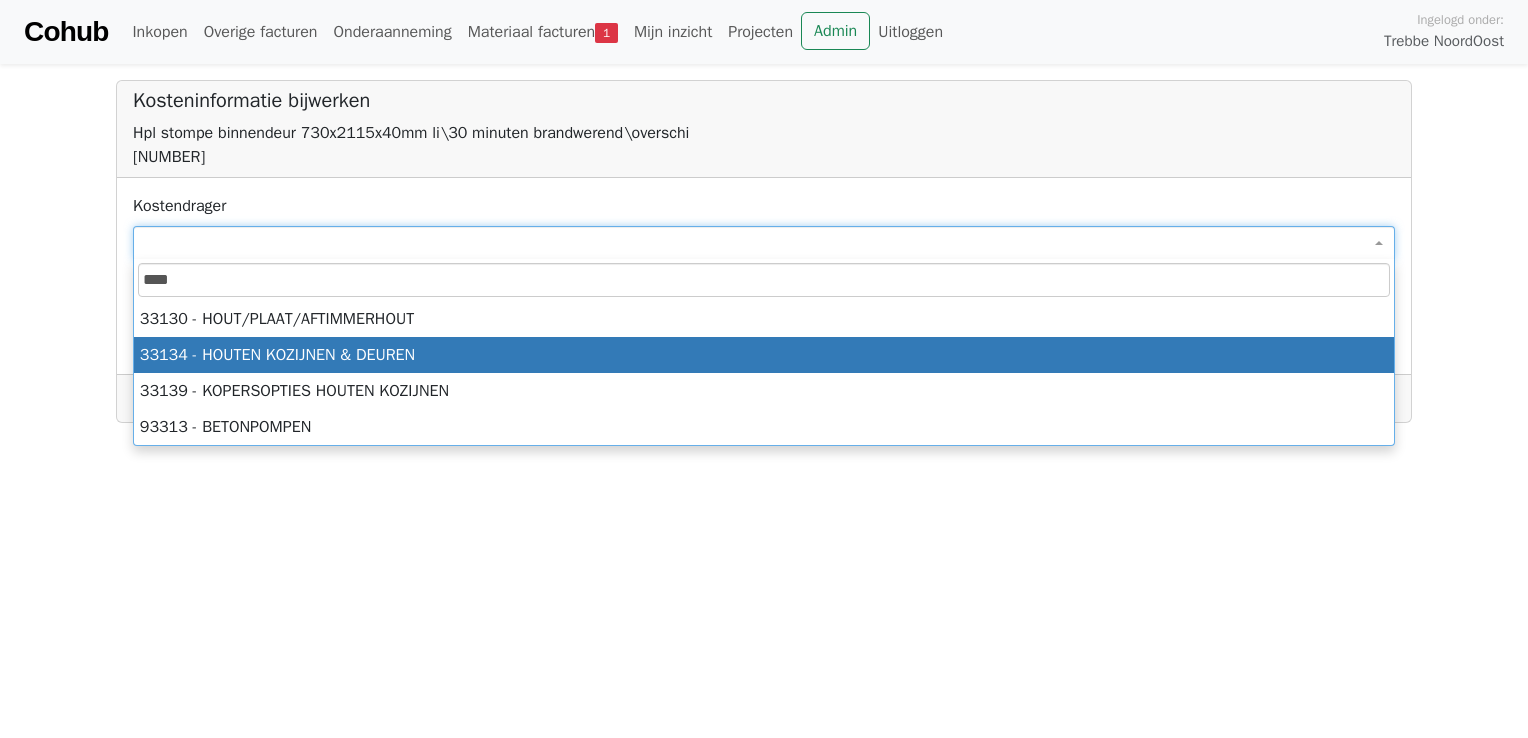type on "****" 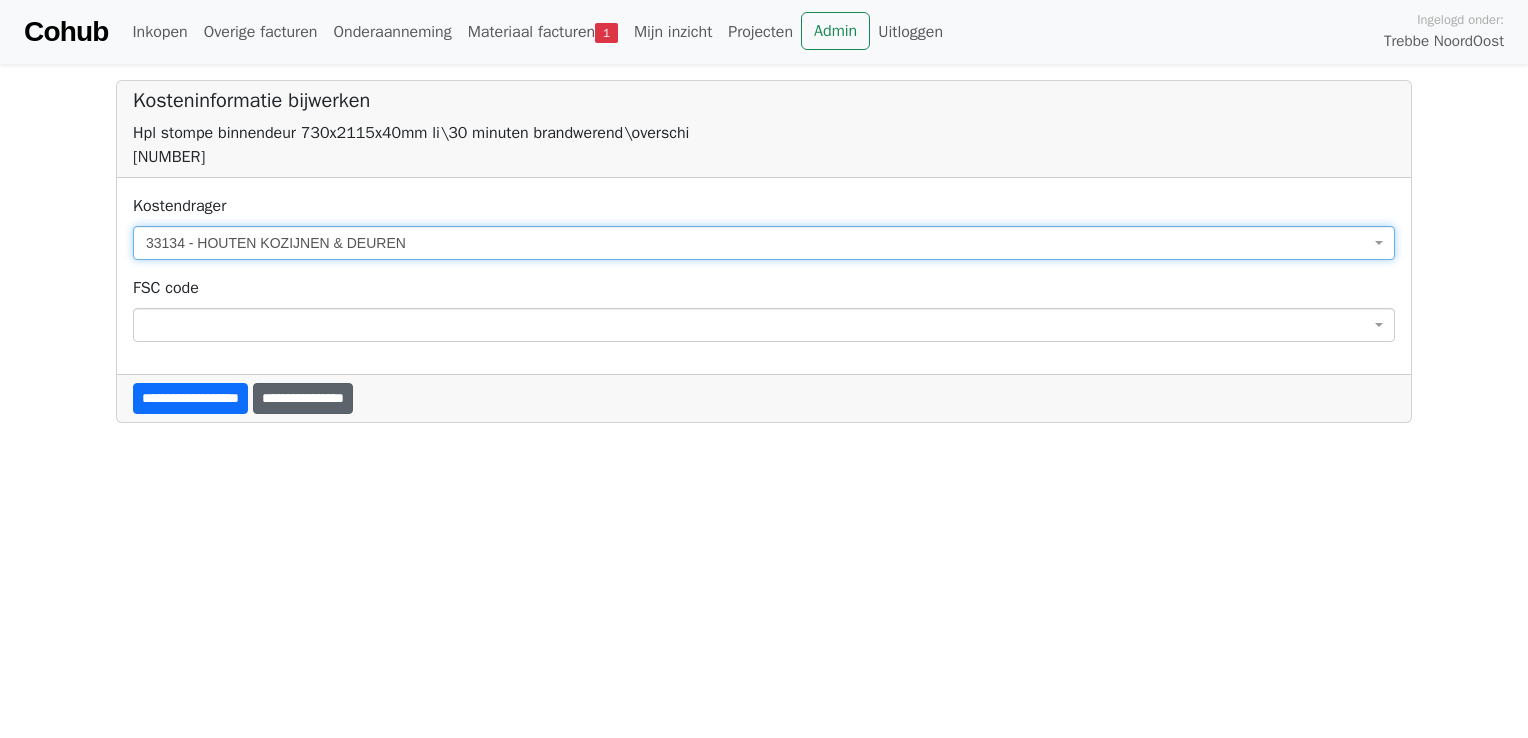 click on "**********" at bounding box center [303, 398] 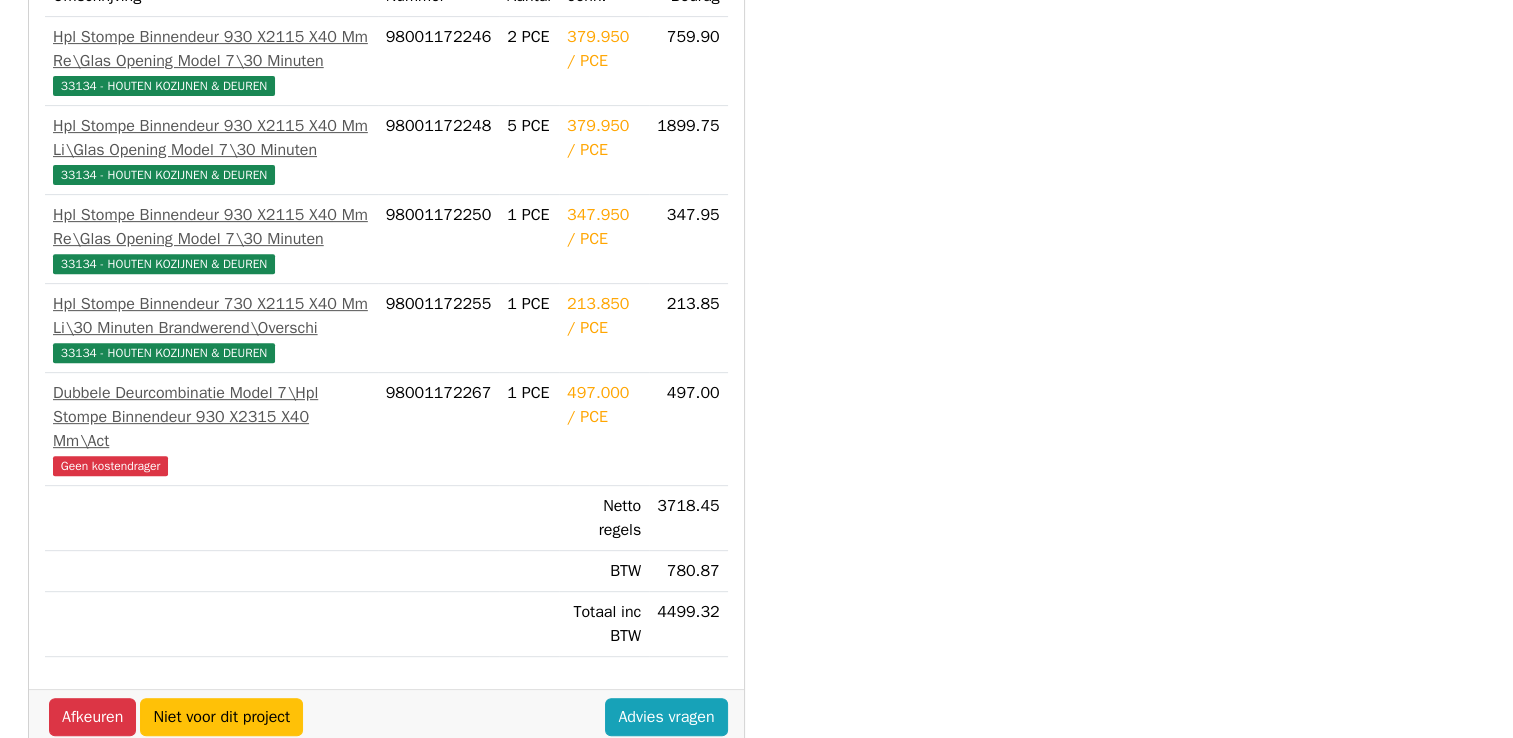 scroll, scrollTop: 800, scrollLeft: 0, axis: vertical 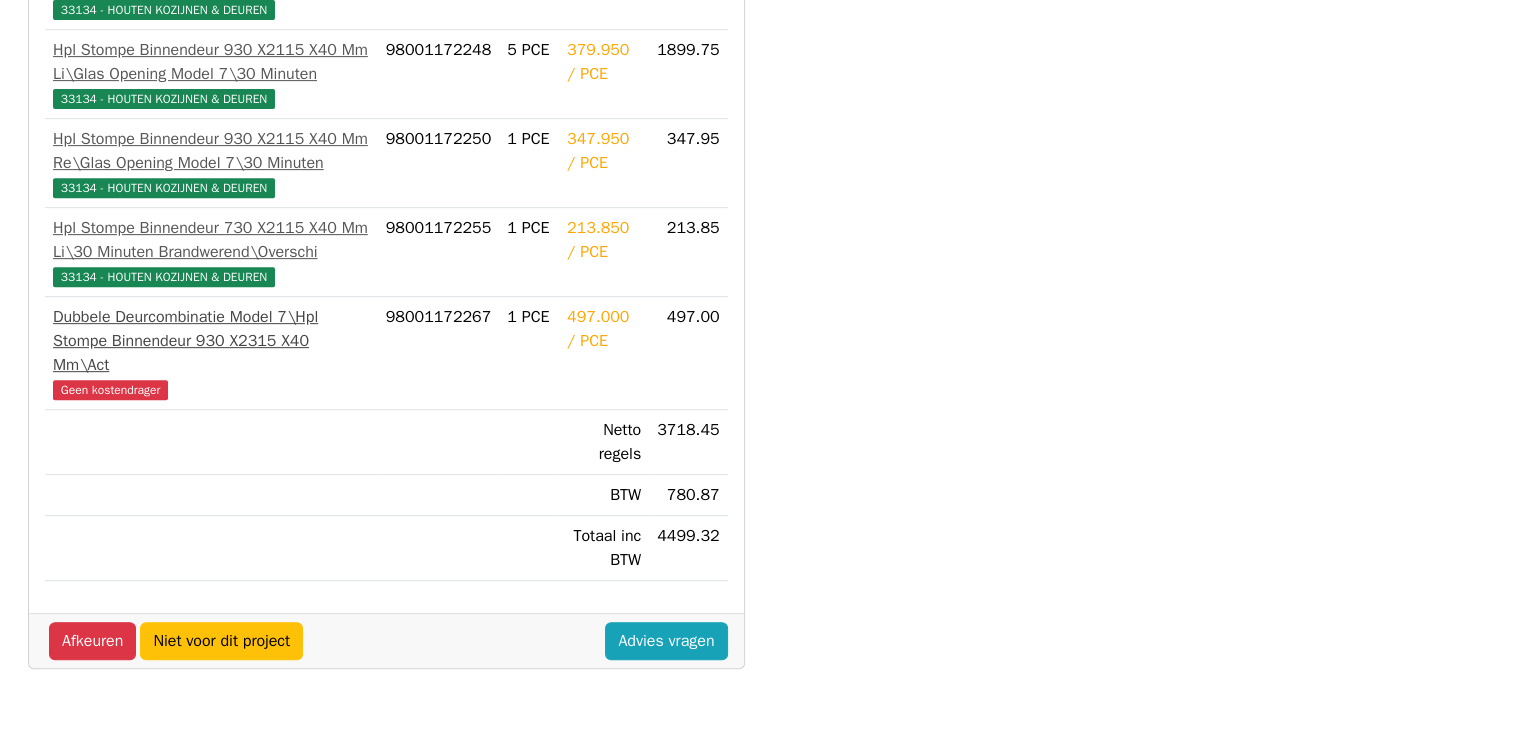 click on "Dubbele Deurcombinatie Model 7\Hpl Stompe Binnendeur 930 X2315 X40 Mm\Act" at bounding box center [211, 341] 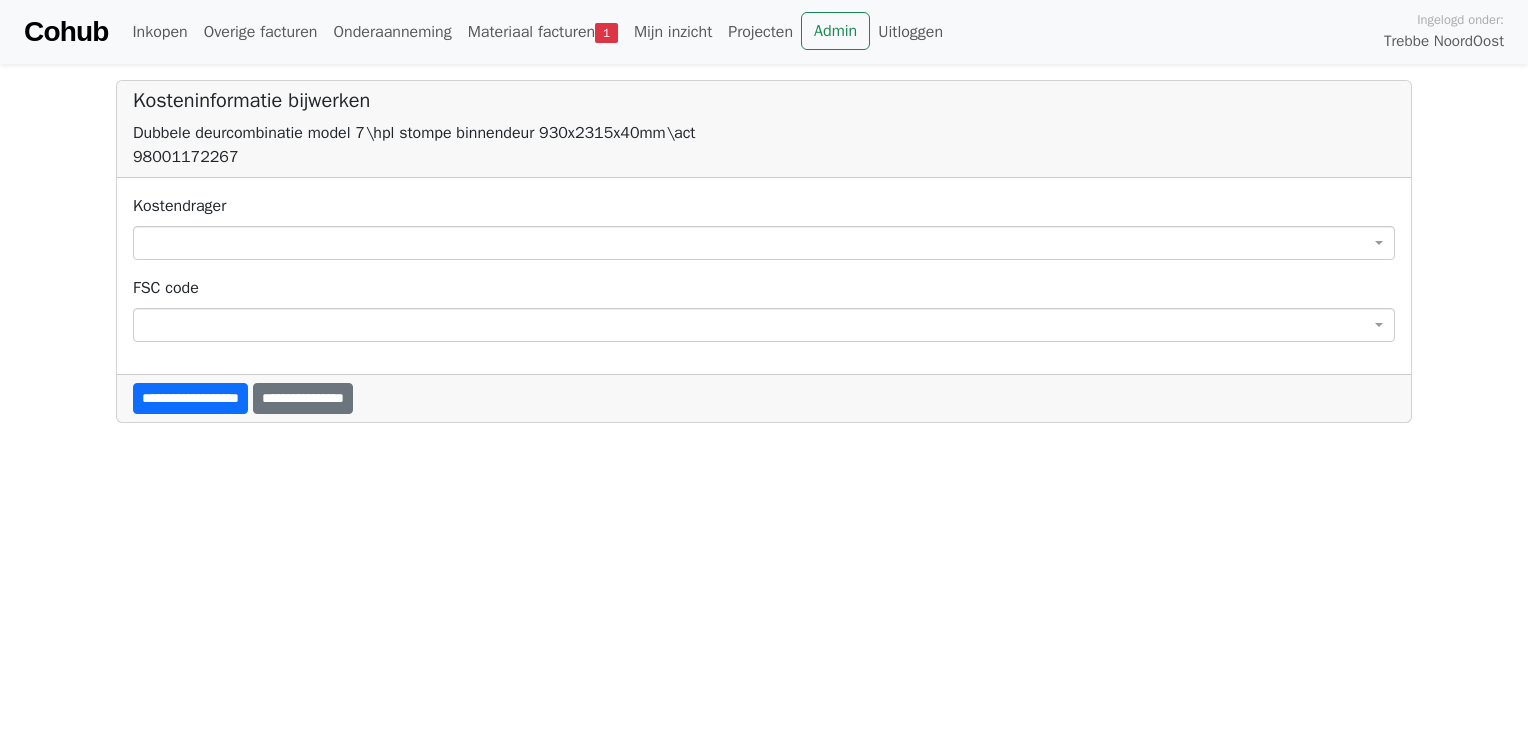 scroll, scrollTop: 0, scrollLeft: 0, axis: both 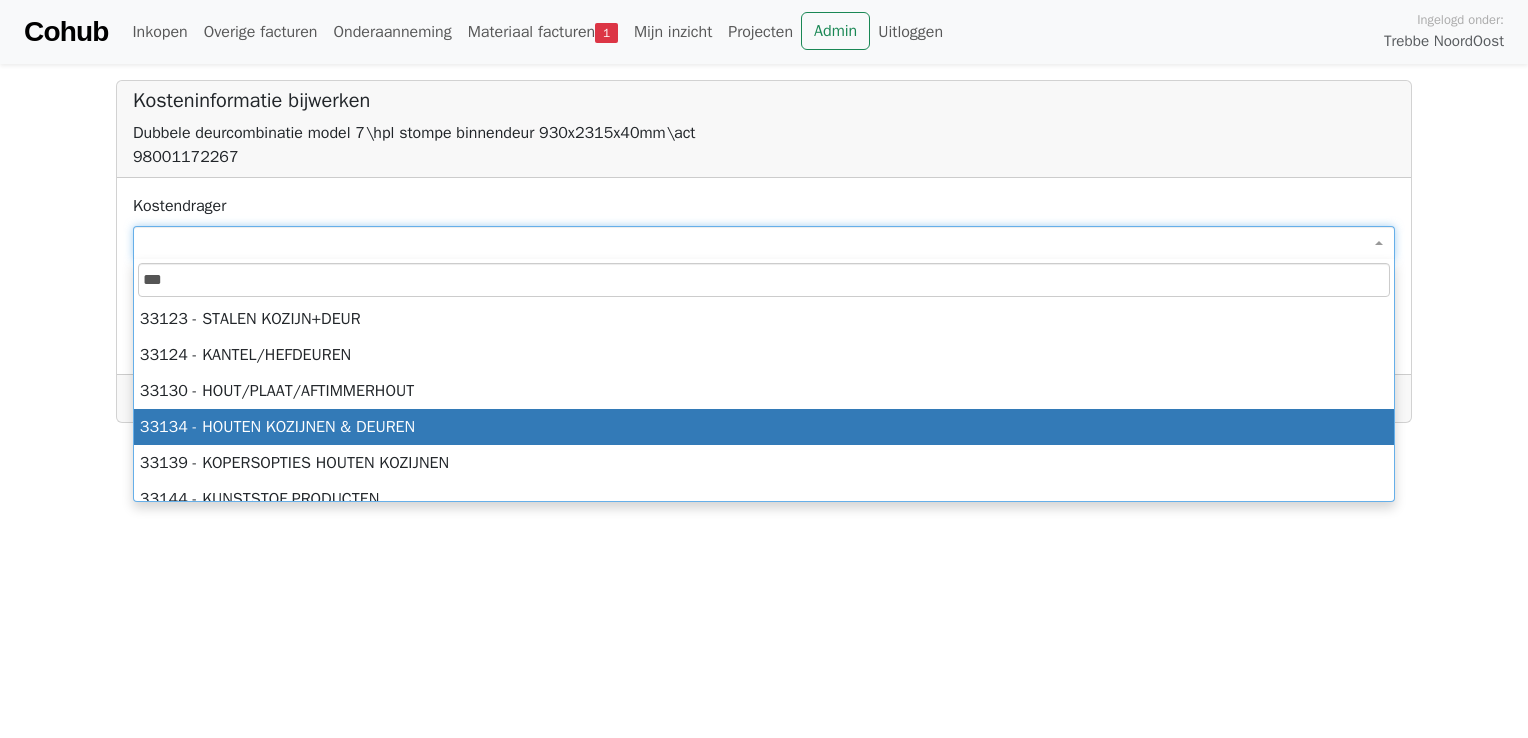 type on "***" 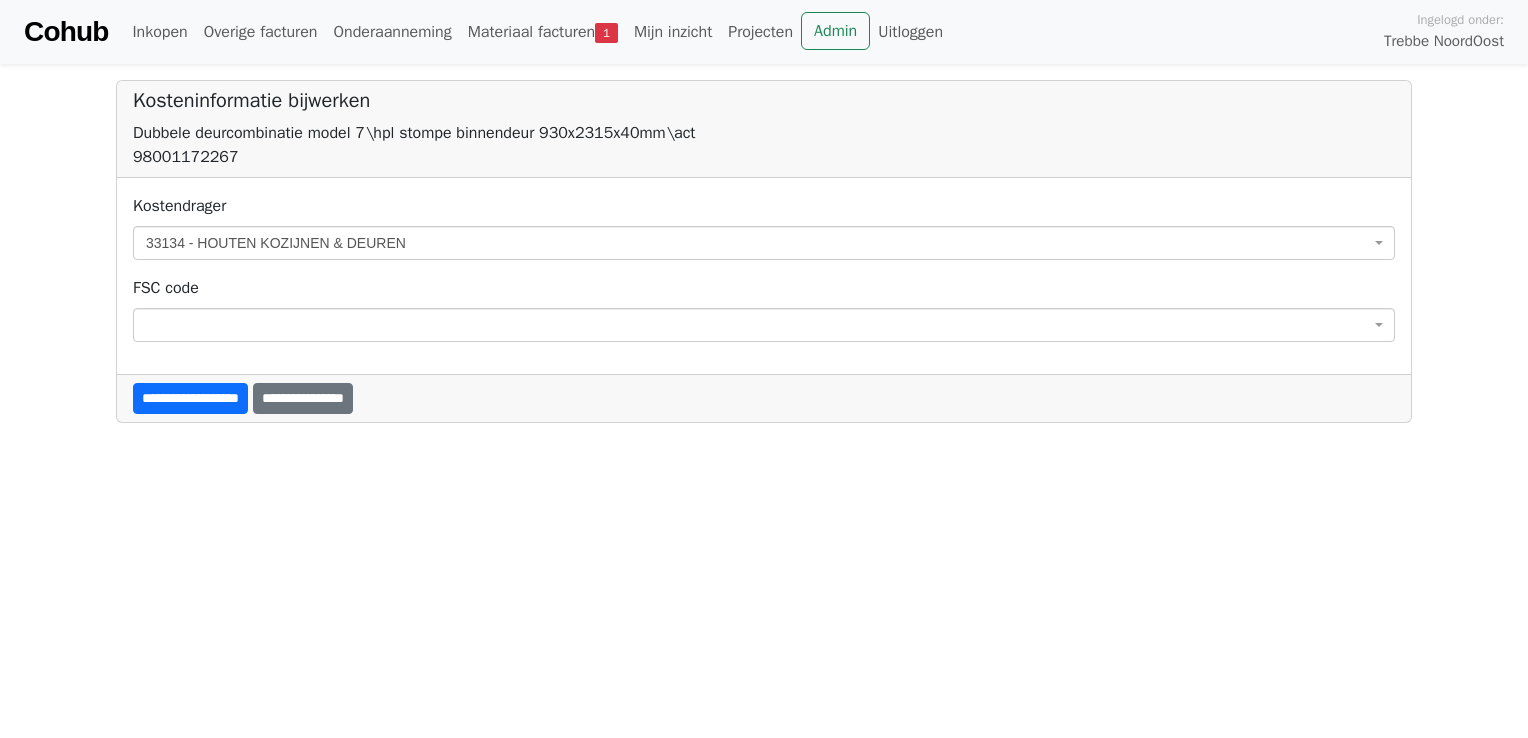 click on "**********" at bounding box center [764, 398] 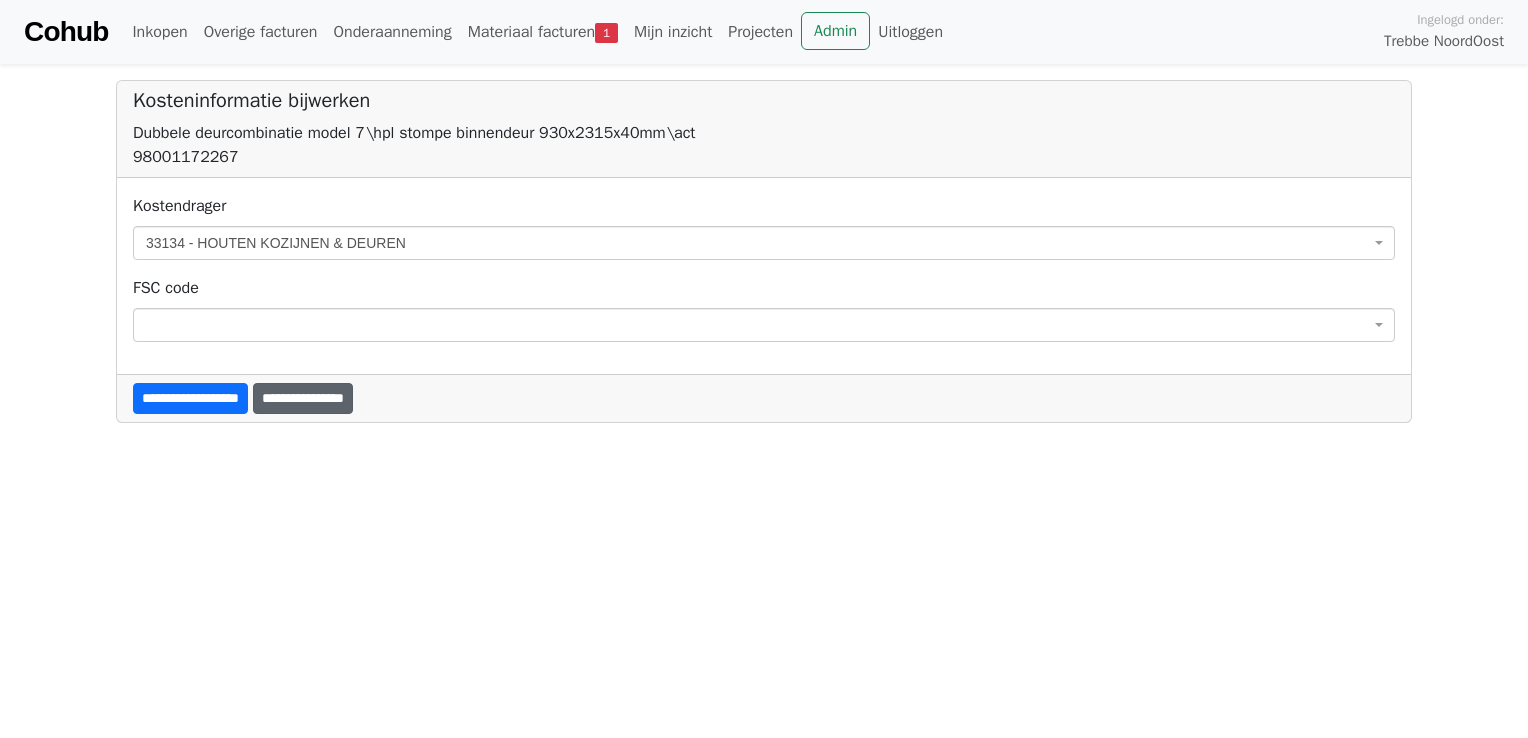 click on "**********" at bounding box center (303, 398) 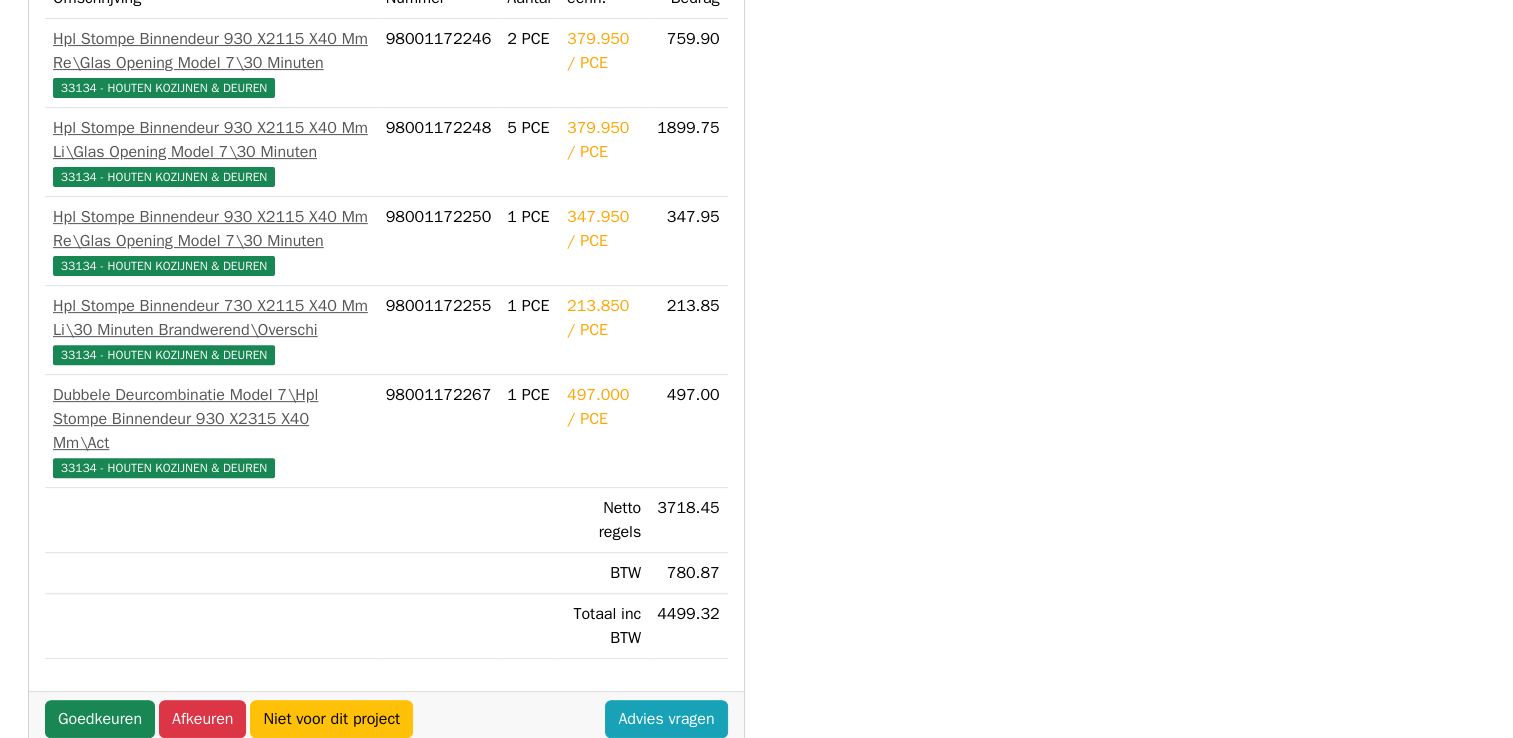 scroll, scrollTop: 801, scrollLeft: 0, axis: vertical 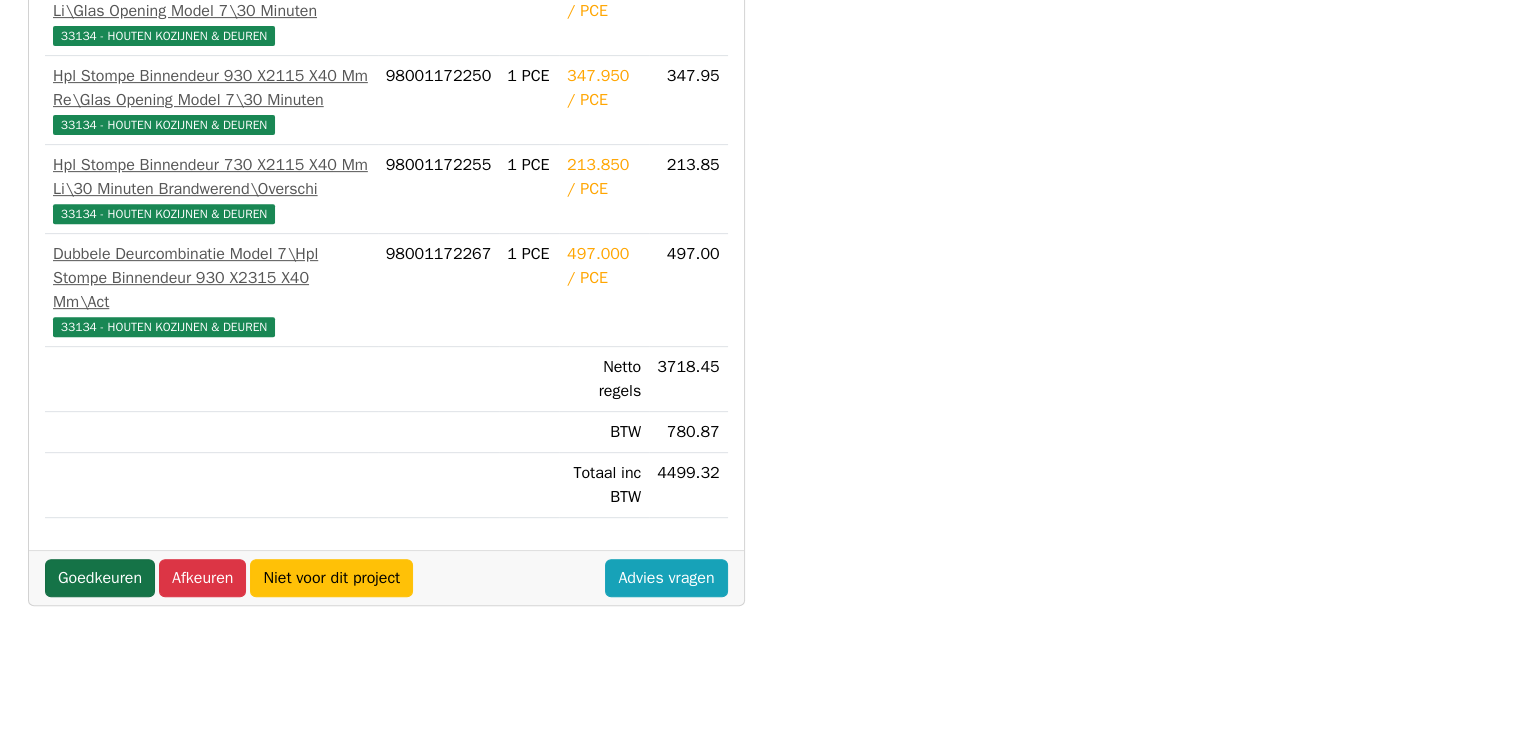 click on "Goedkeuren" at bounding box center (100, 578) 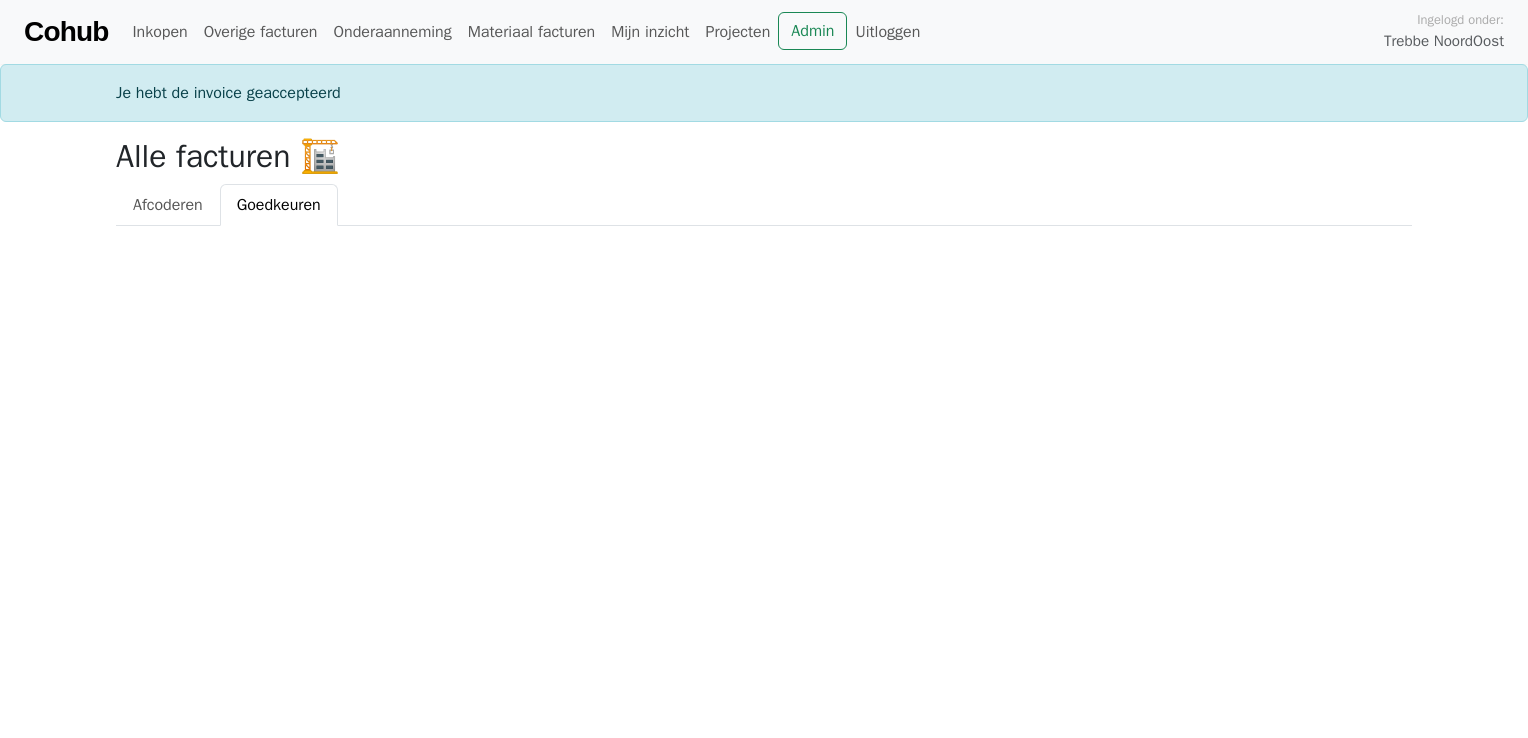 scroll, scrollTop: 0, scrollLeft: 0, axis: both 